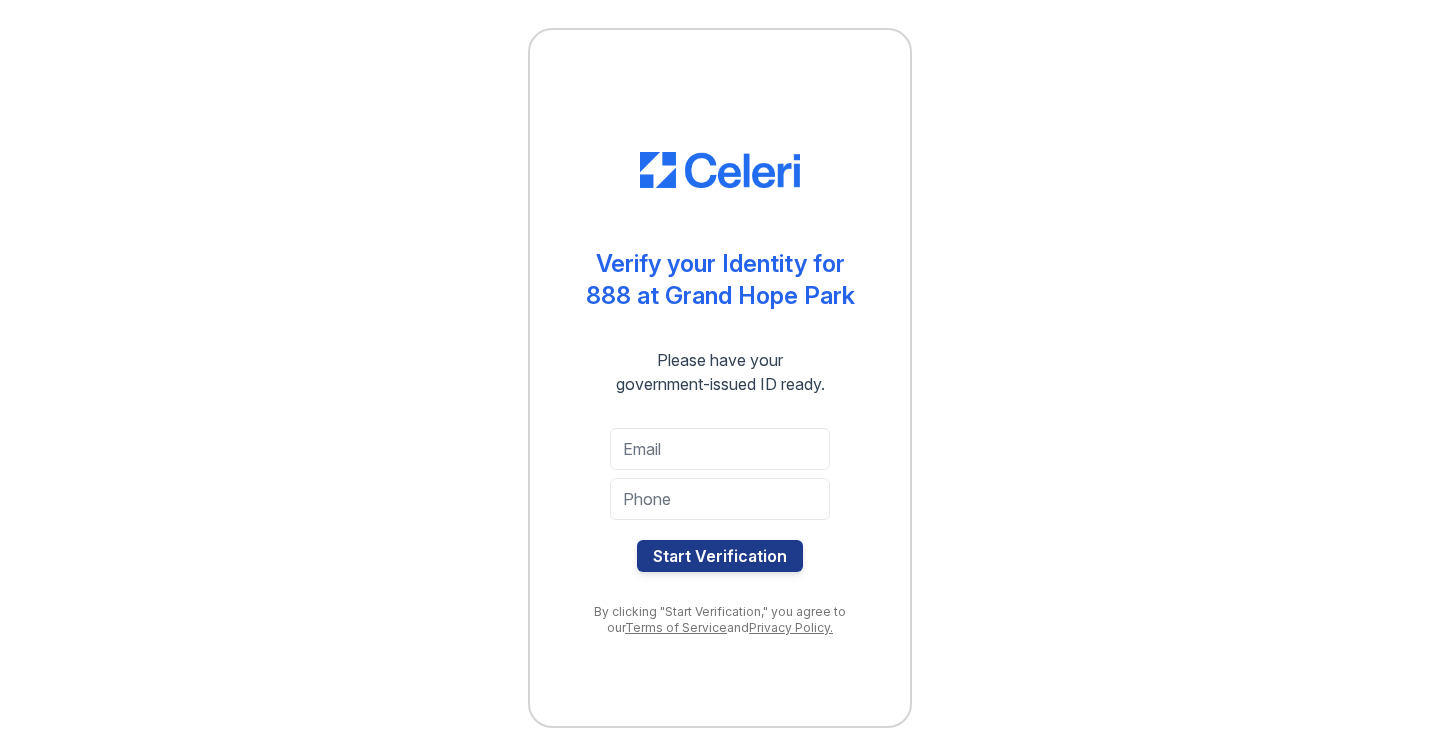 scroll, scrollTop: 0, scrollLeft: 0, axis: both 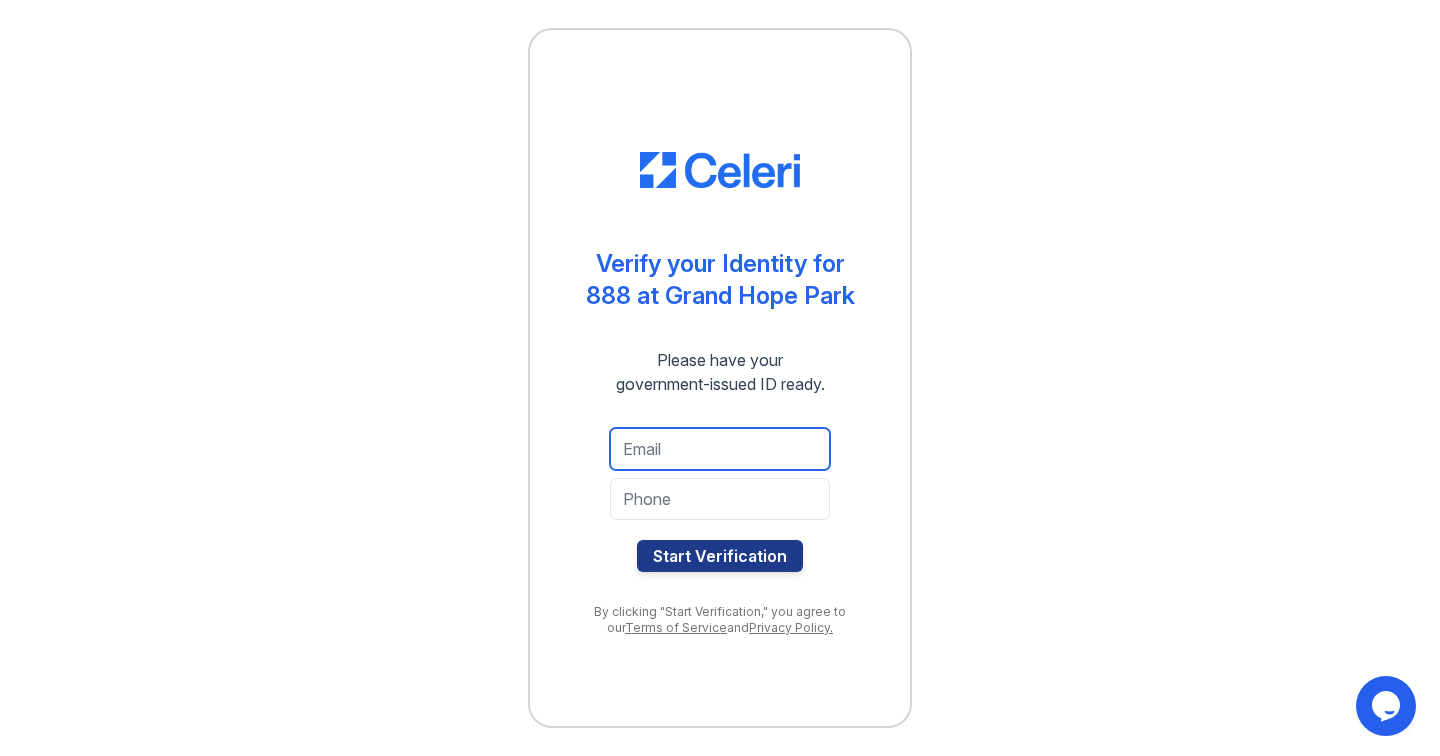click at bounding box center (720, 449) 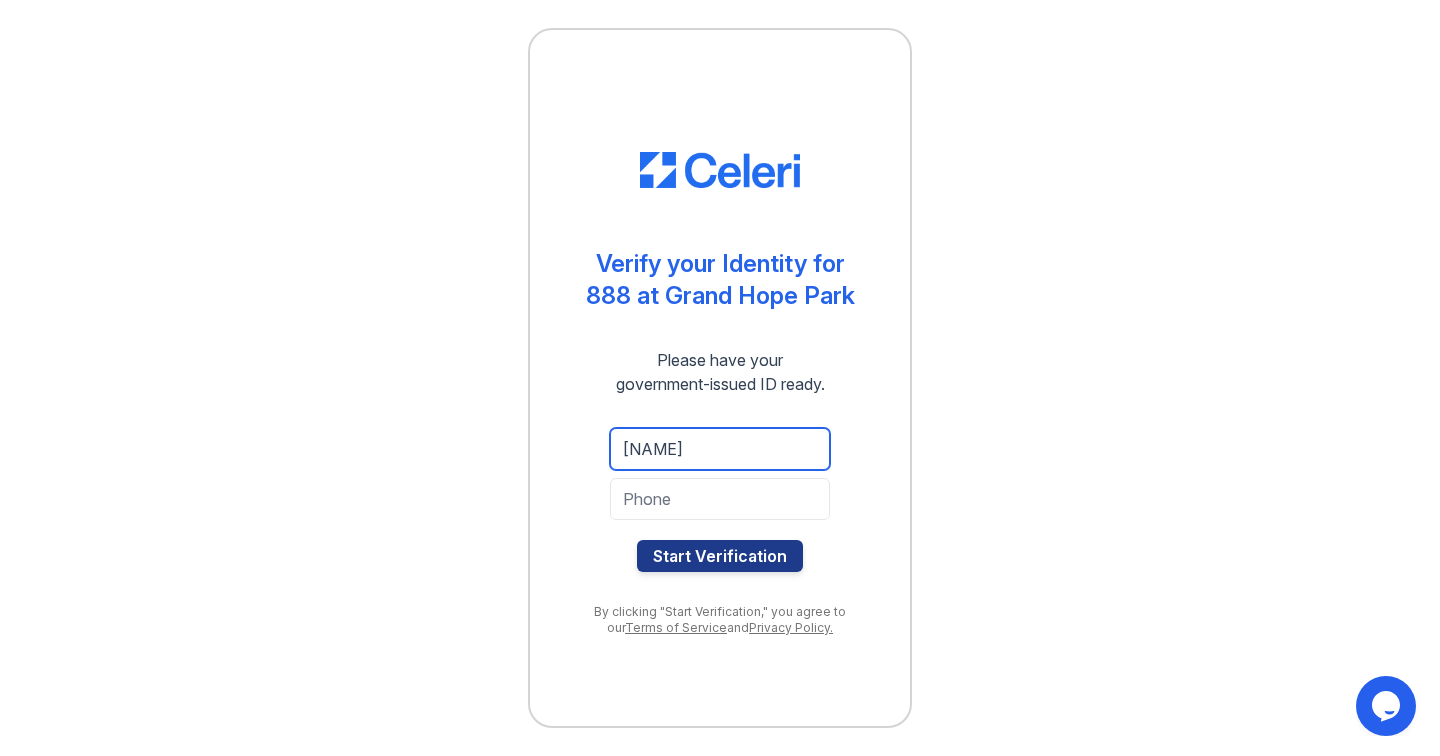 type on "[NAME]" 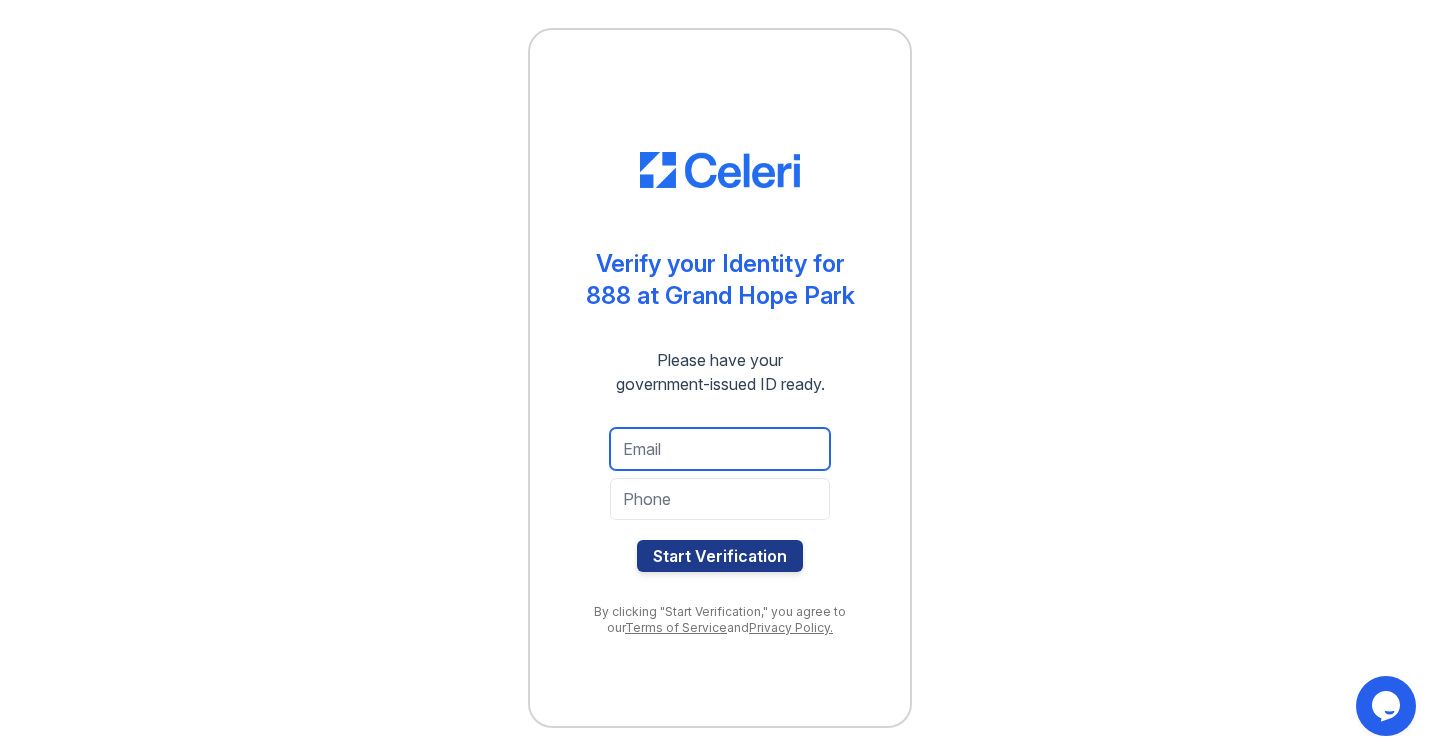 type on "d" 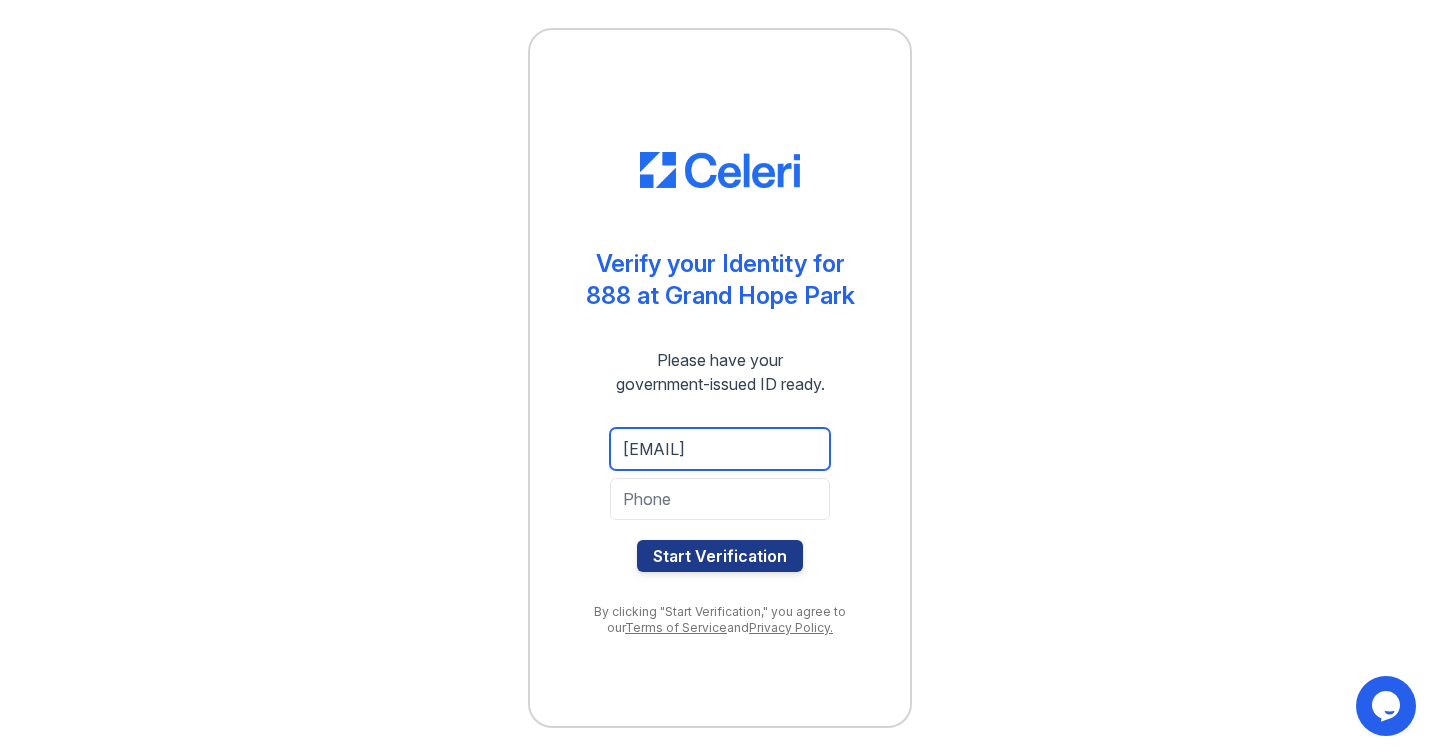 type on "[EMAIL]" 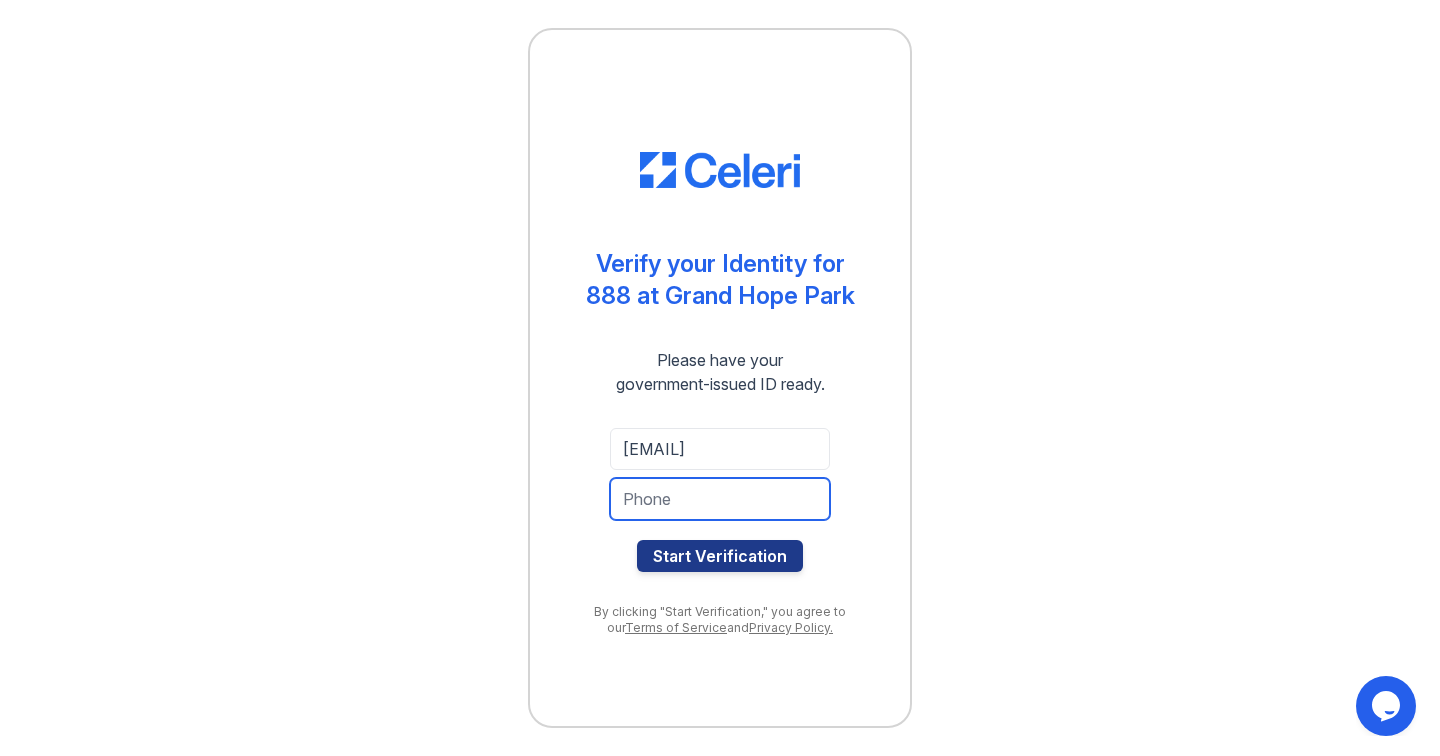 click at bounding box center [720, 499] 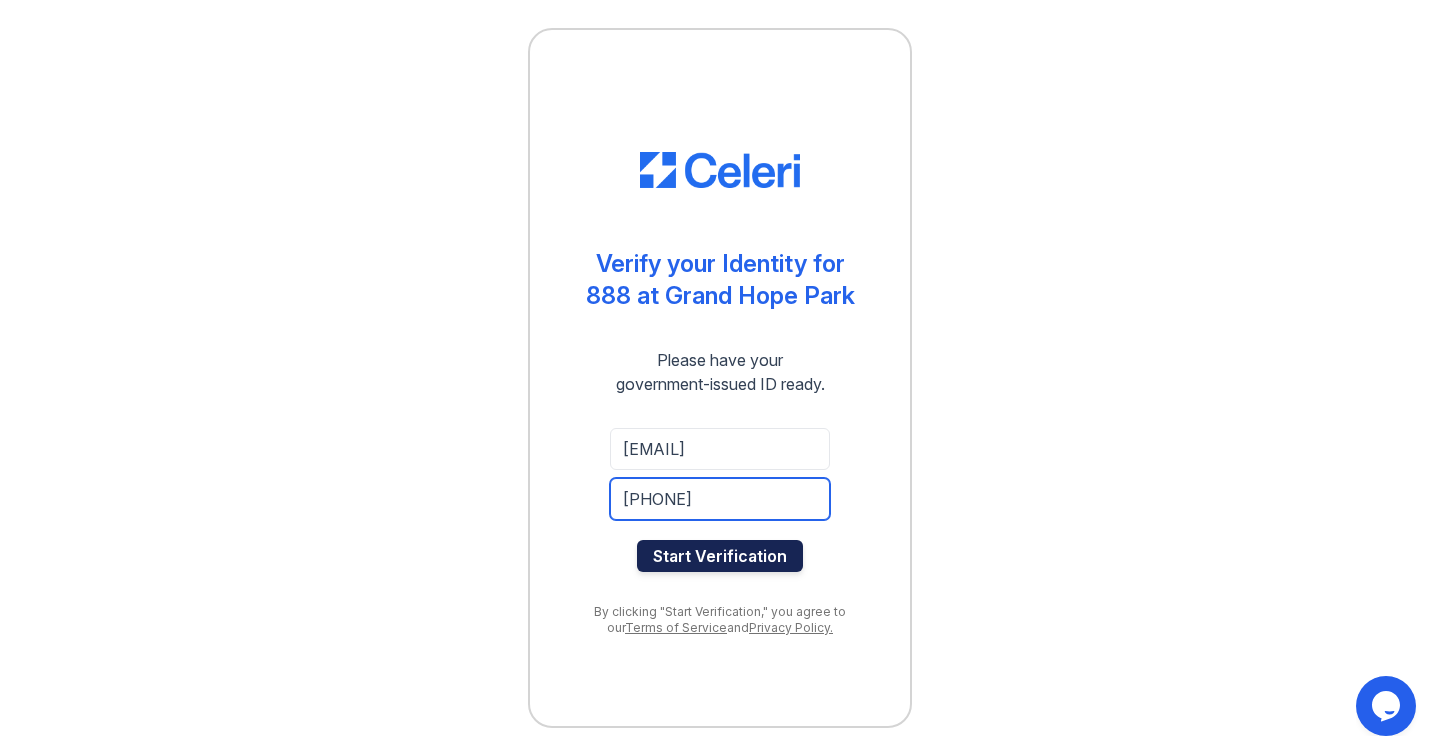 type on "[PHONE]" 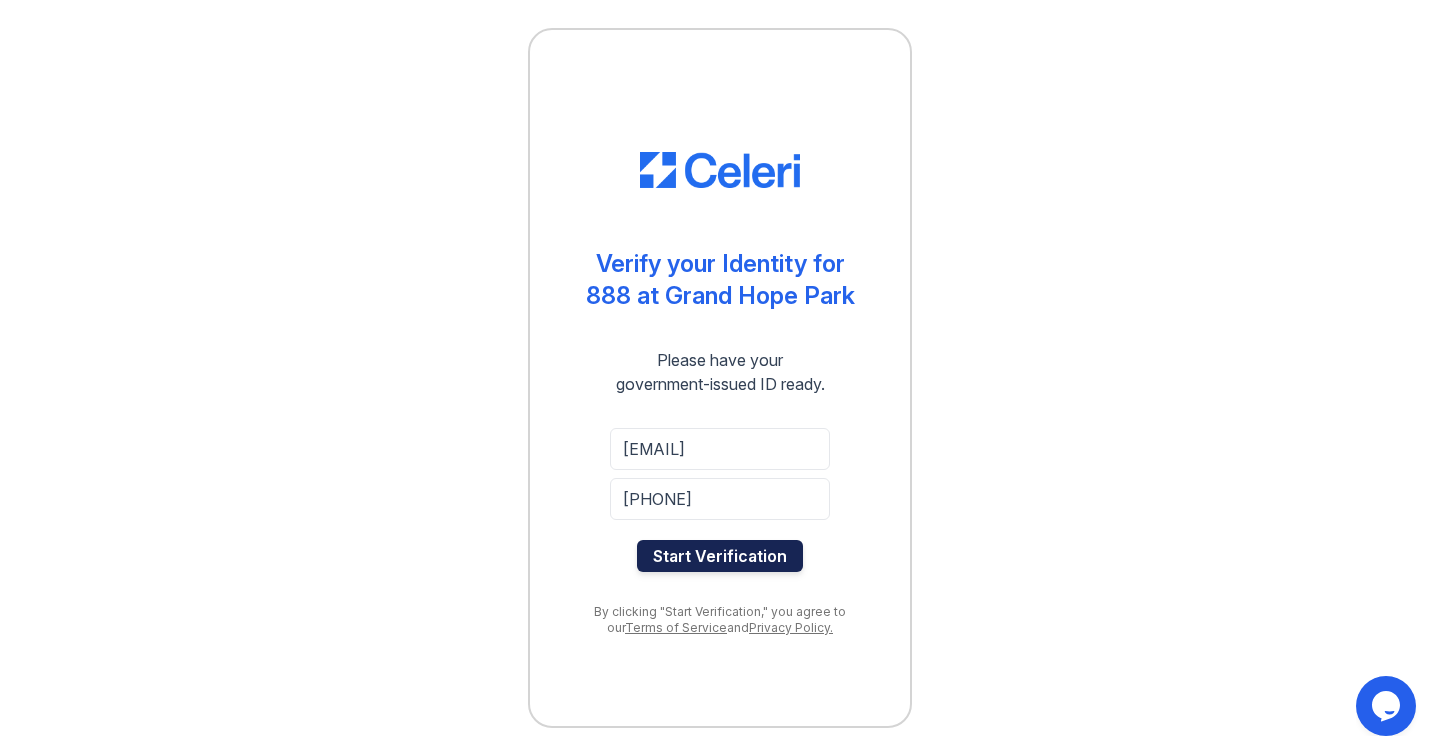 click on "Start Verification" at bounding box center (720, 556) 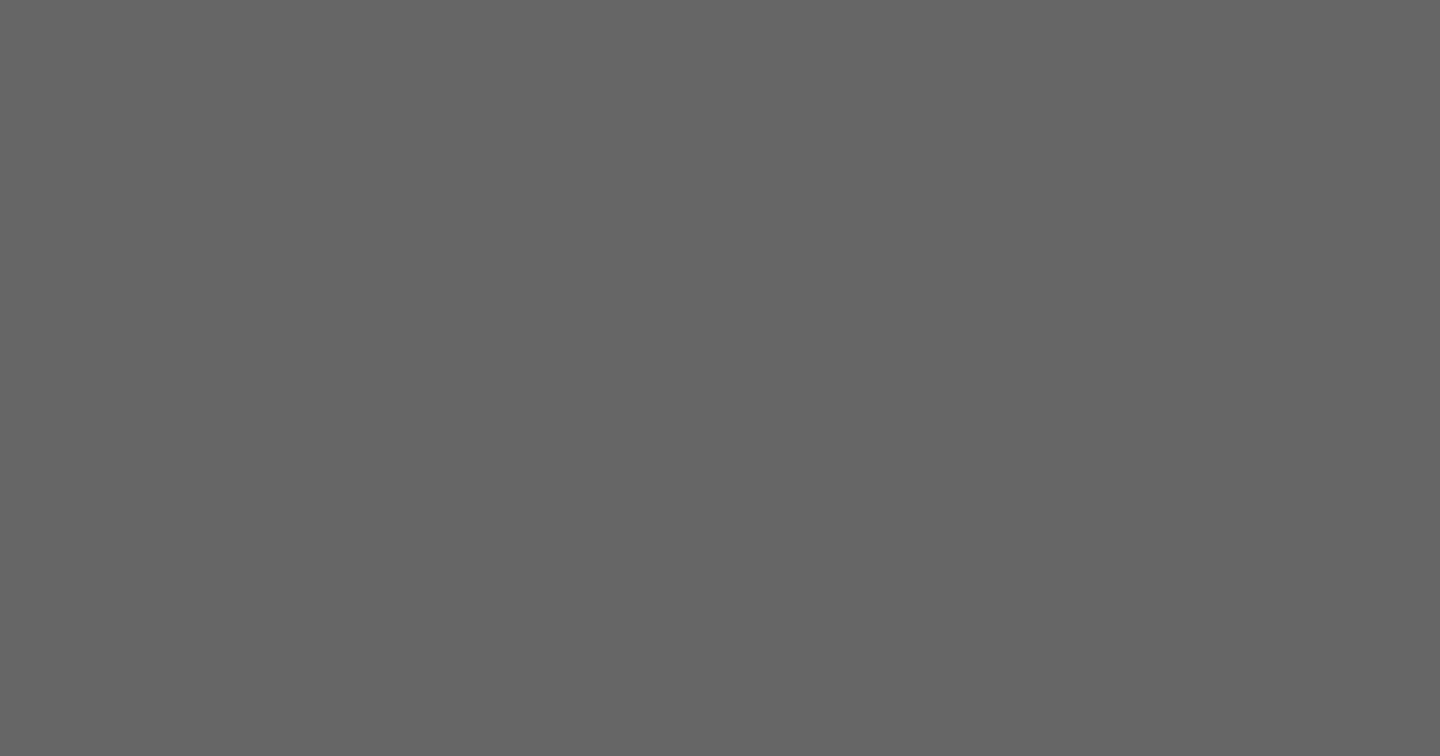 scroll, scrollTop: 0, scrollLeft: 0, axis: both 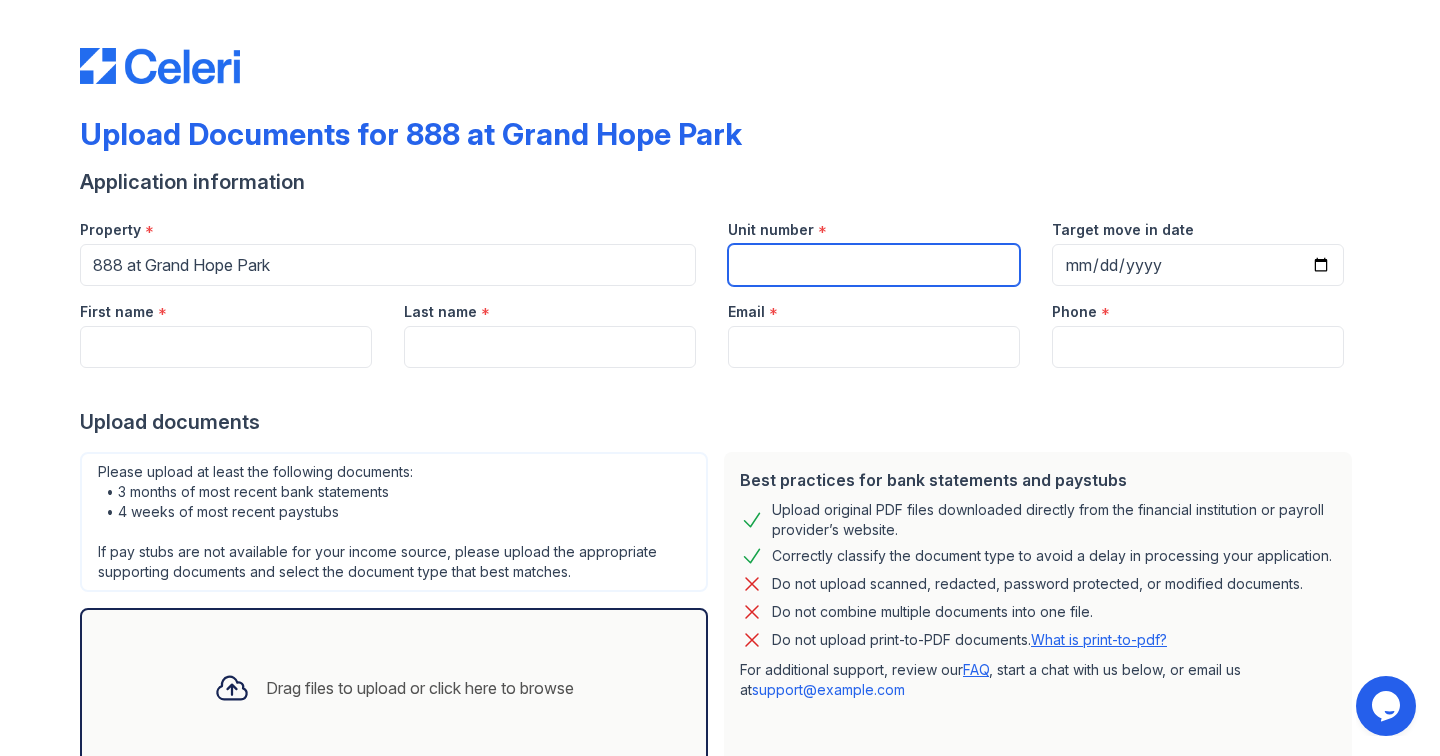 click on "Unit number" at bounding box center [874, 265] 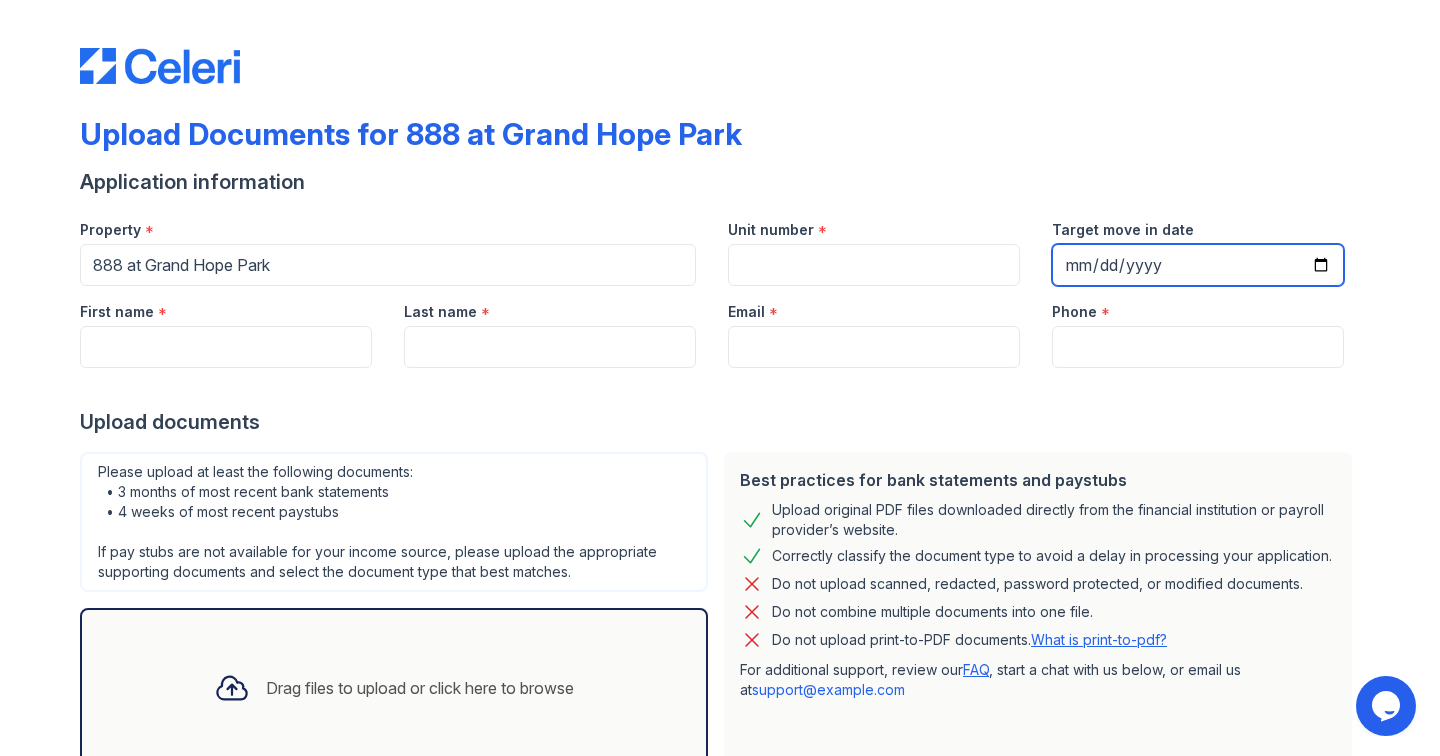 click on "Target move in date" at bounding box center [1198, 265] 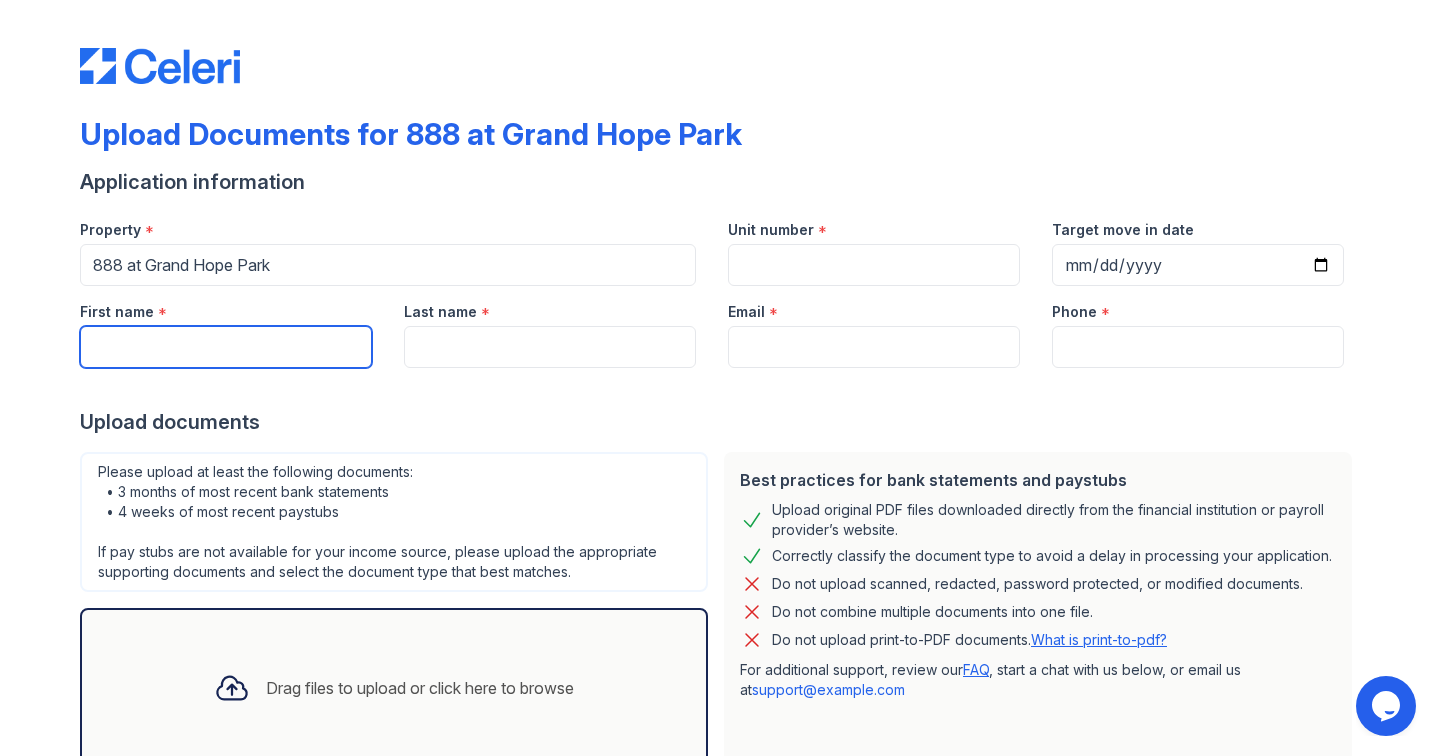 click on "First name" at bounding box center (226, 347) 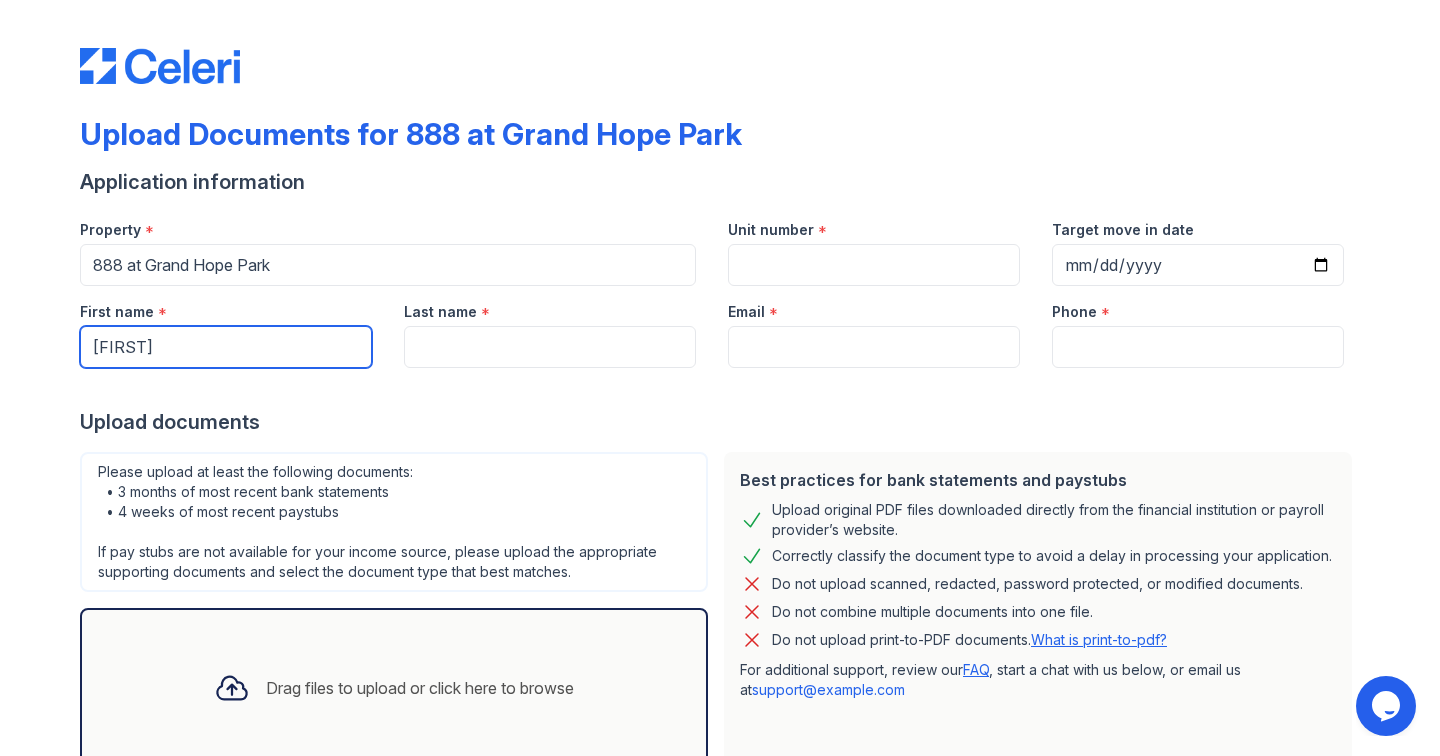 type on "[FIRST]" 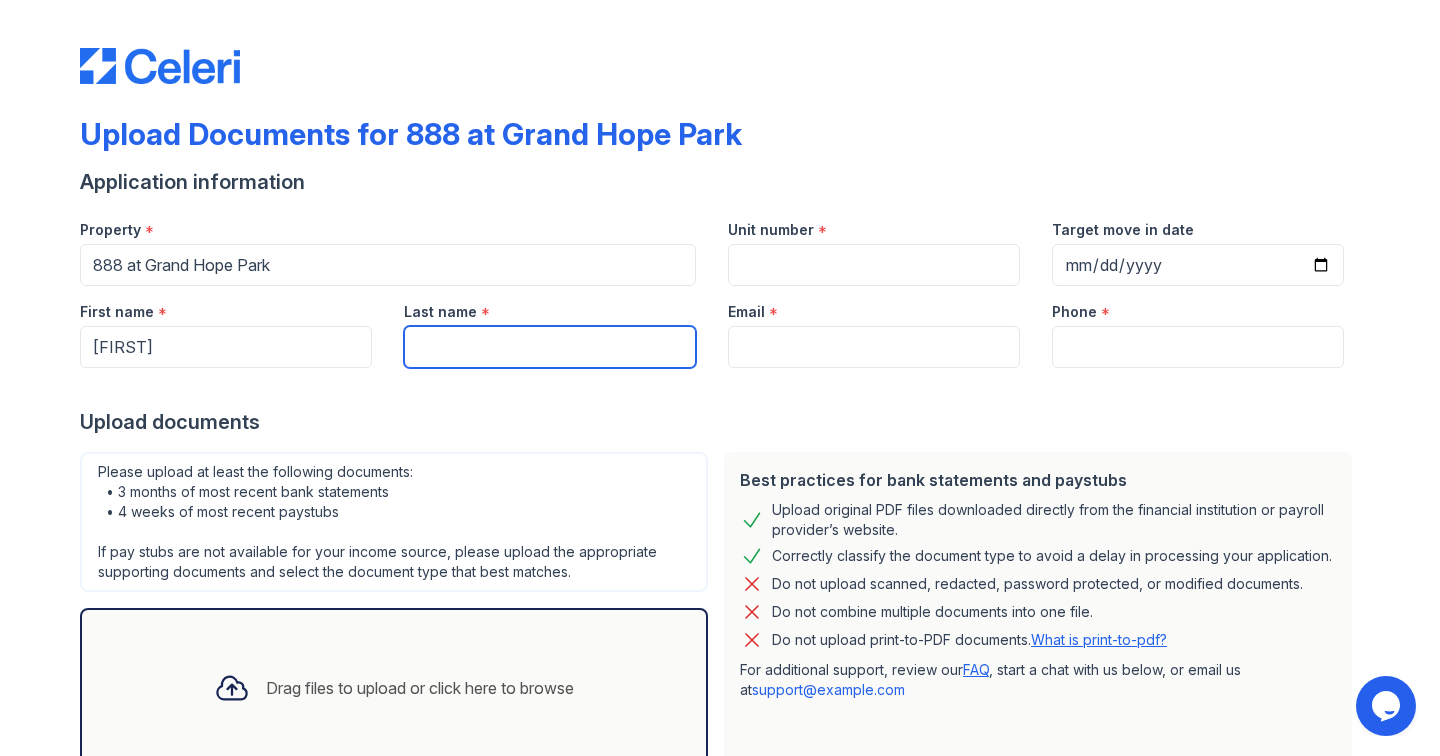 click on "Last name" at bounding box center (550, 347) 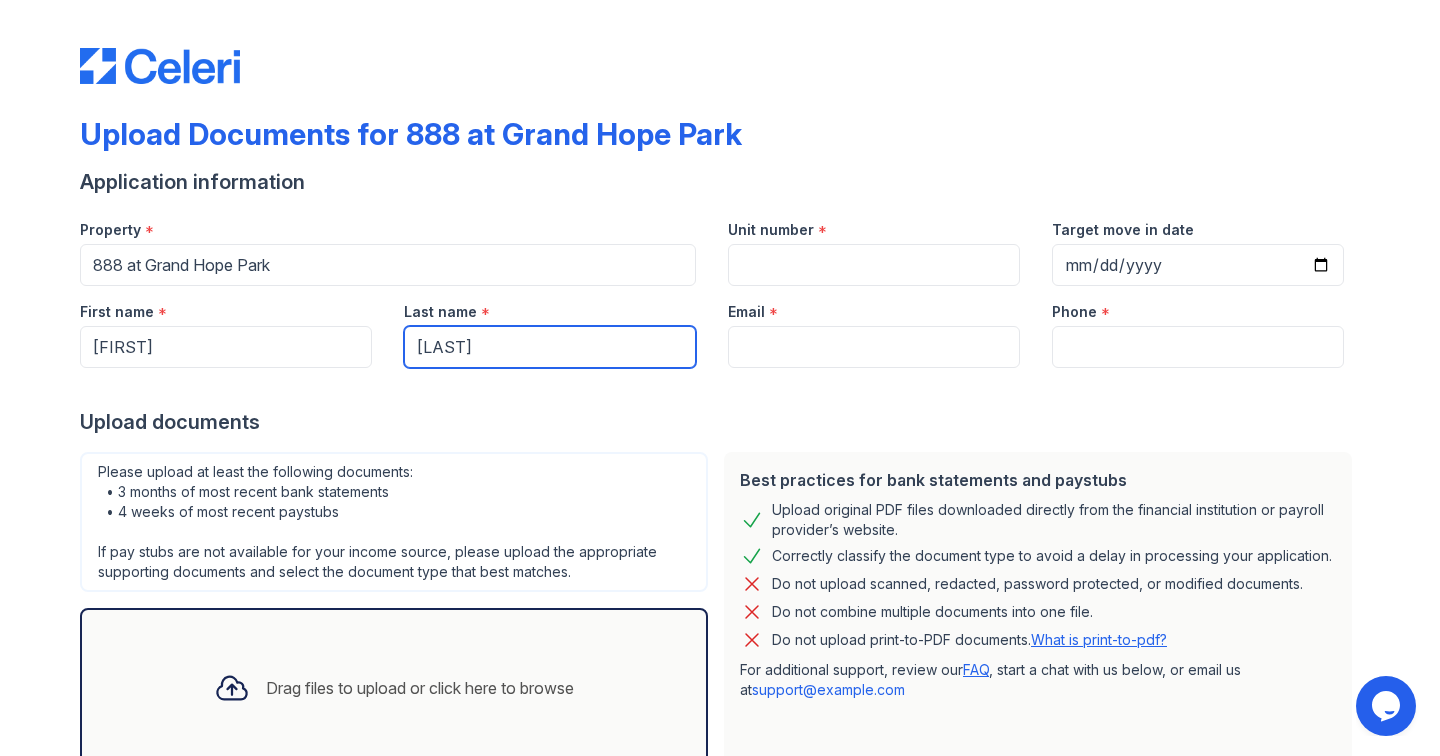 type on "[LAST]" 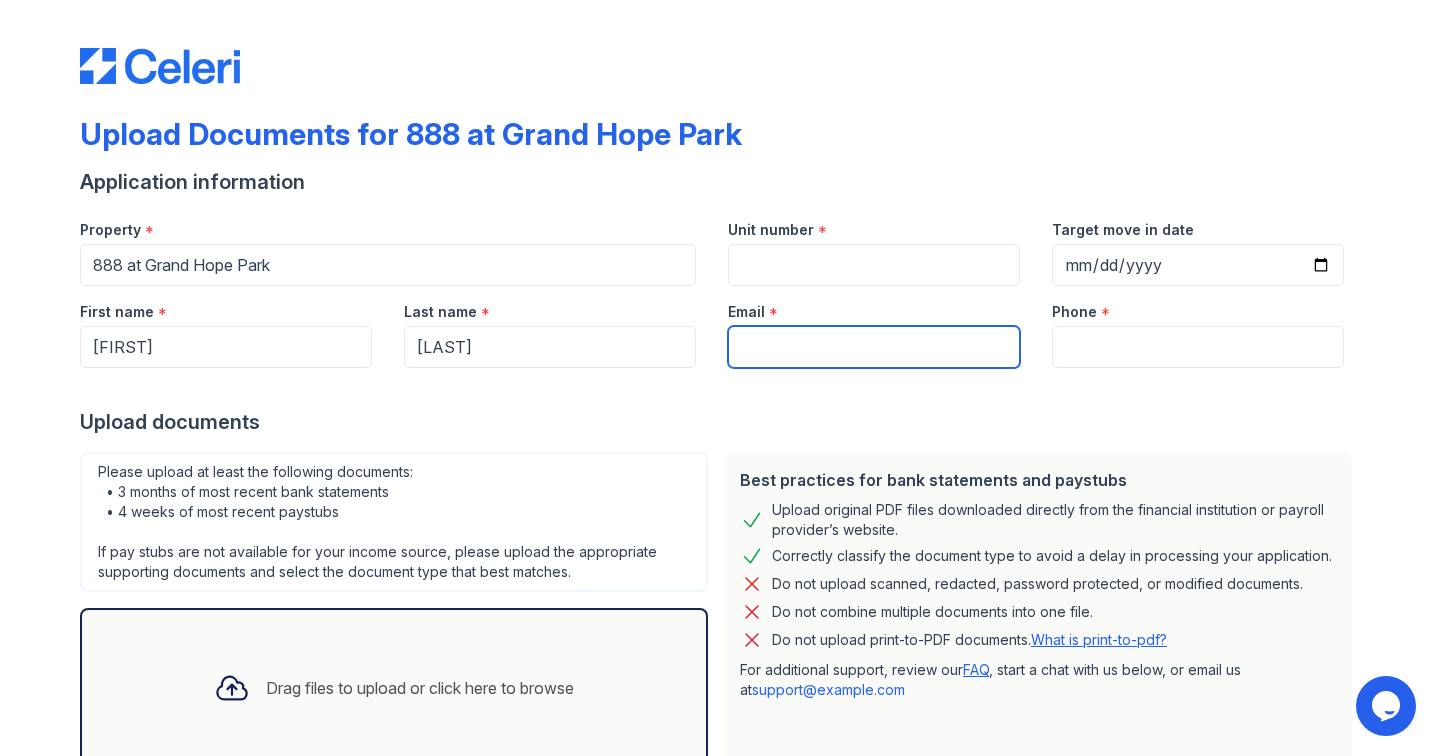 click on "Email" at bounding box center [874, 347] 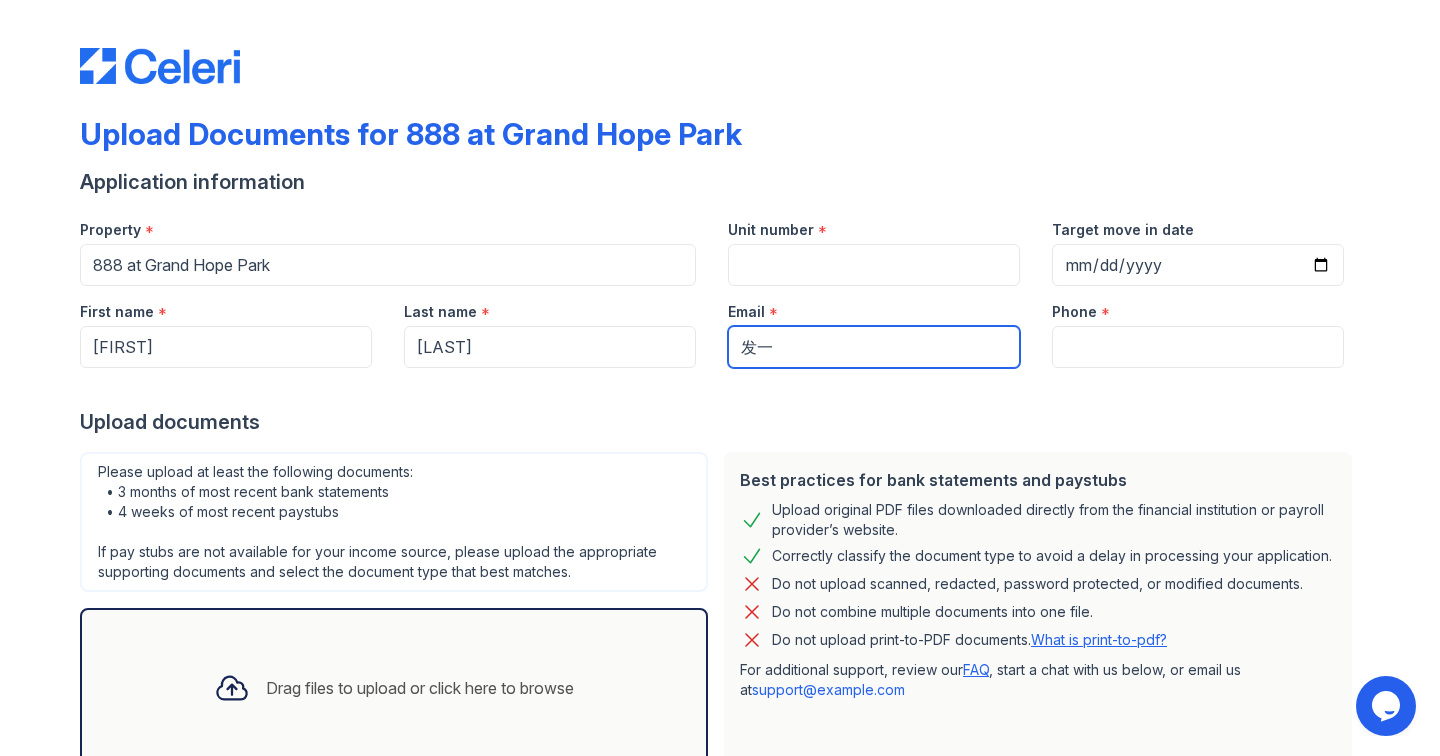 type on "发" 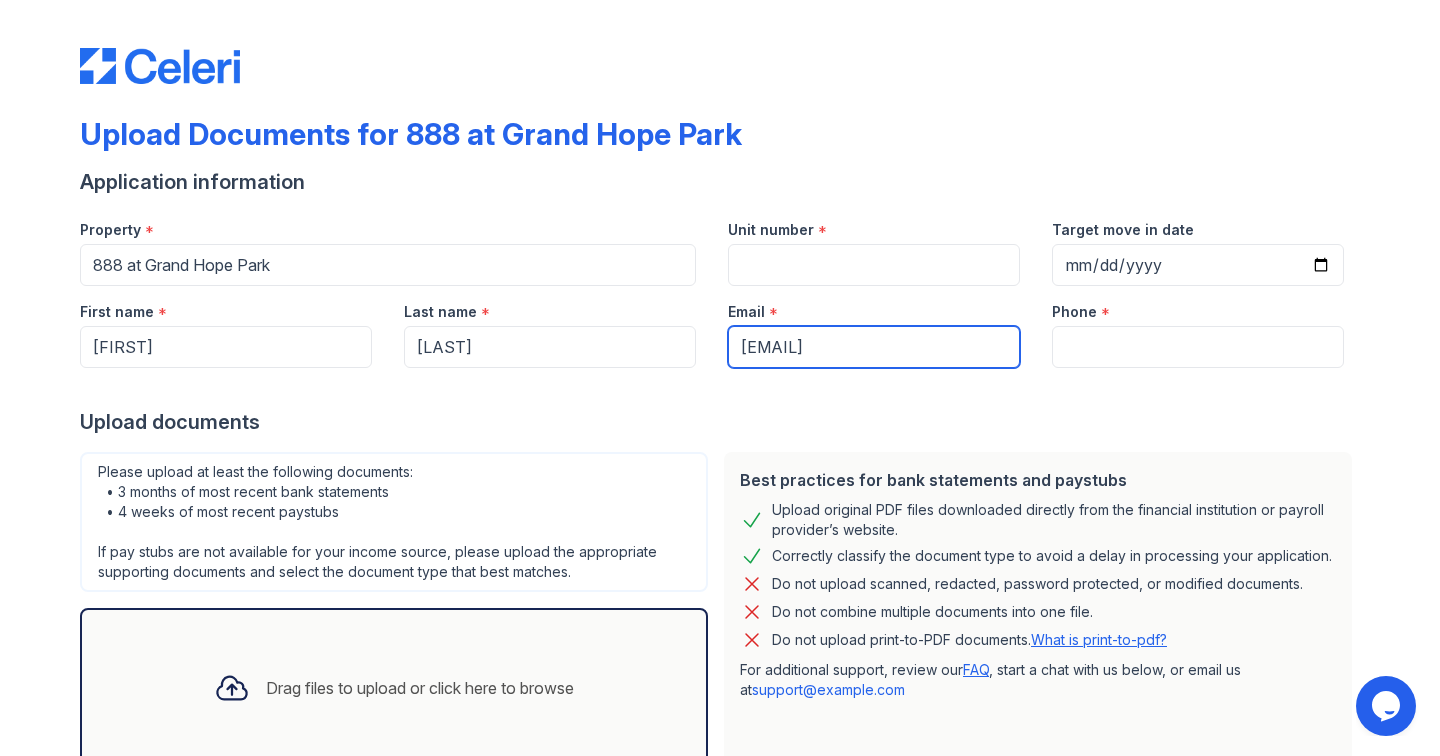 type on "[EMAIL]" 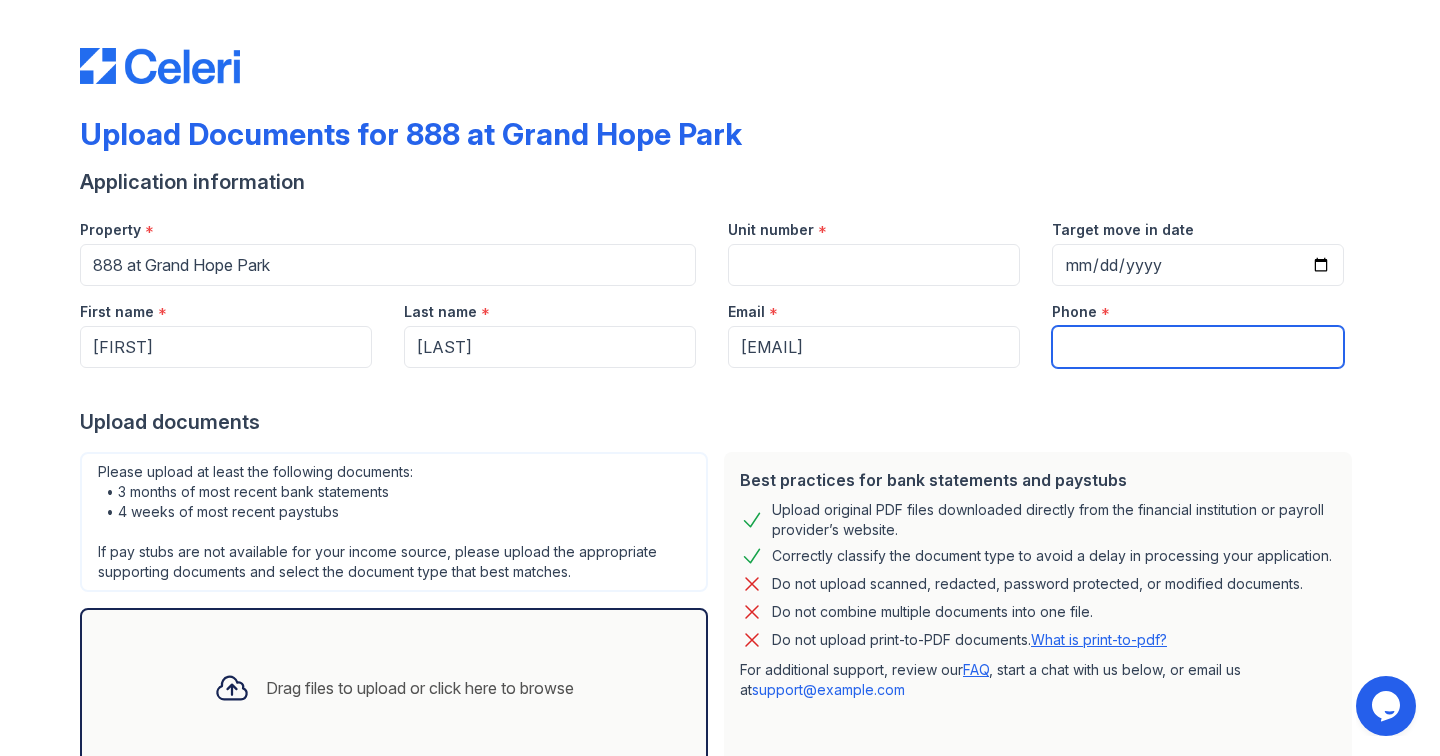 click on "Phone" at bounding box center [1198, 347] 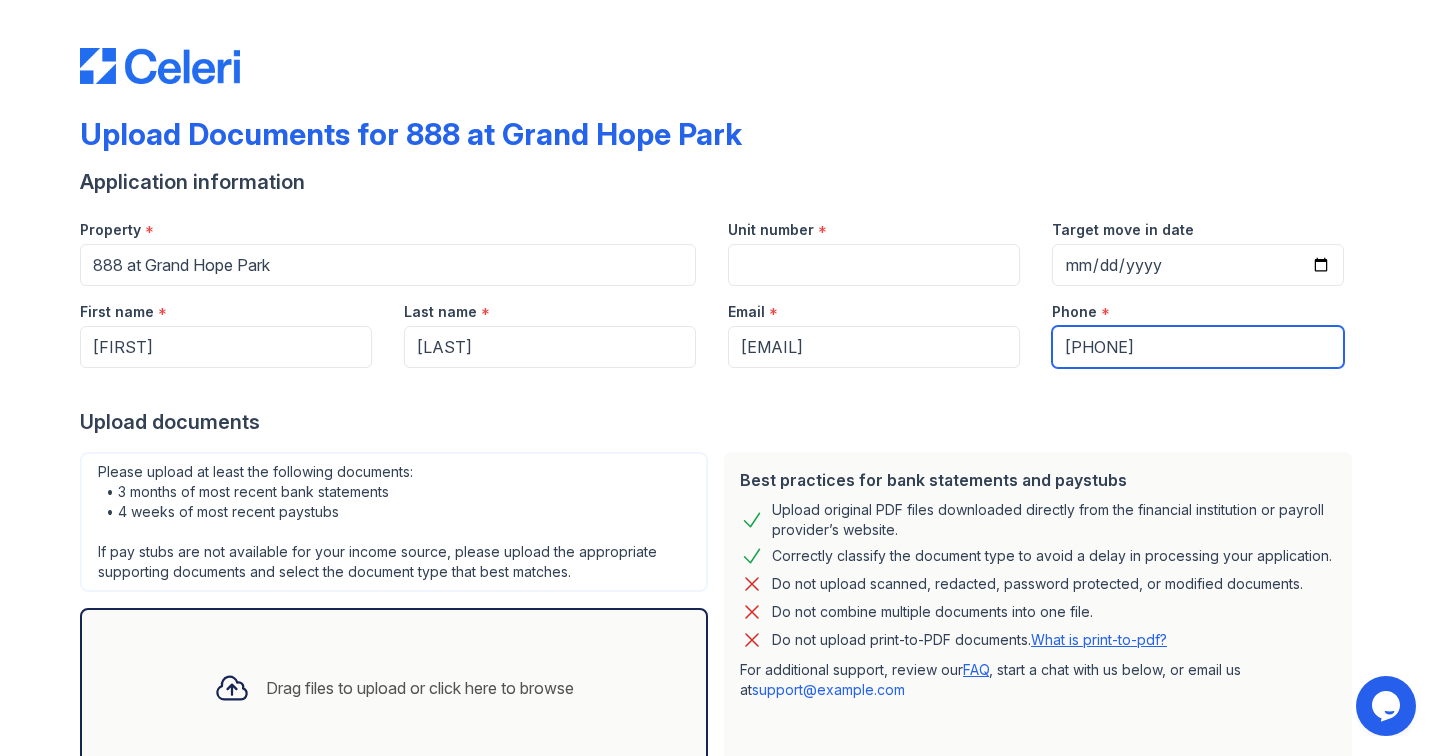 type on "[PHONE]" 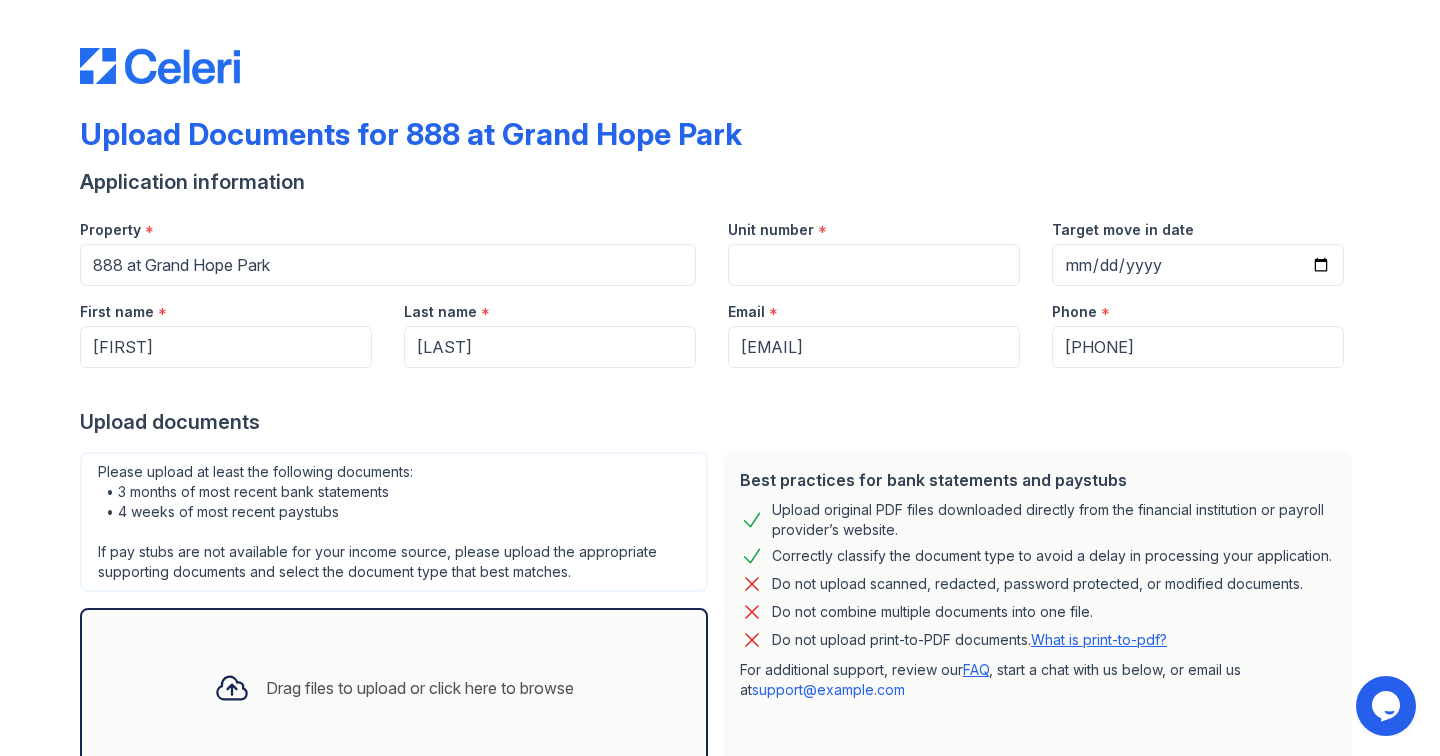 click on "Email
*" at bounding box center (874, 306) 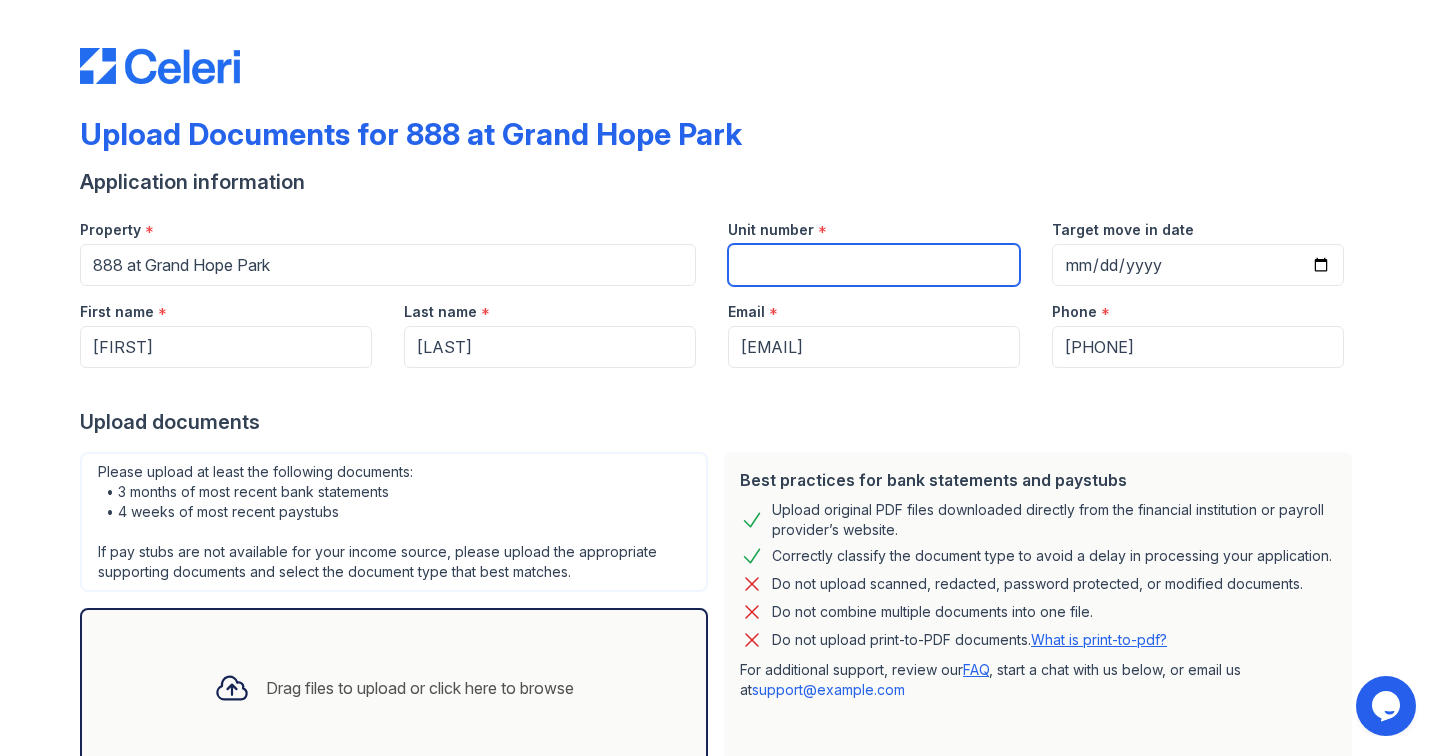 click on "Unit number" at bounding box center (874, 265) 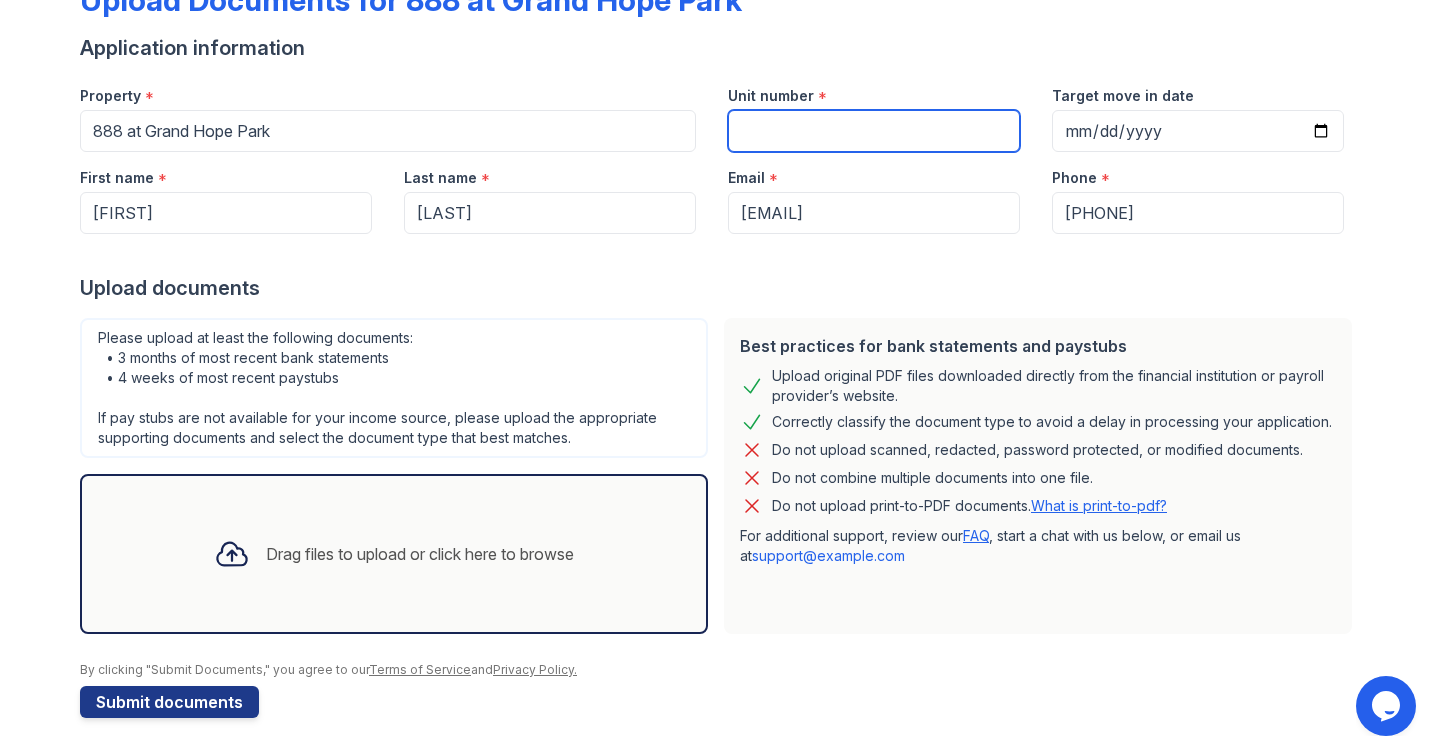scroll, scrollTop: 136, scrollLeft: 0, axis: vertical 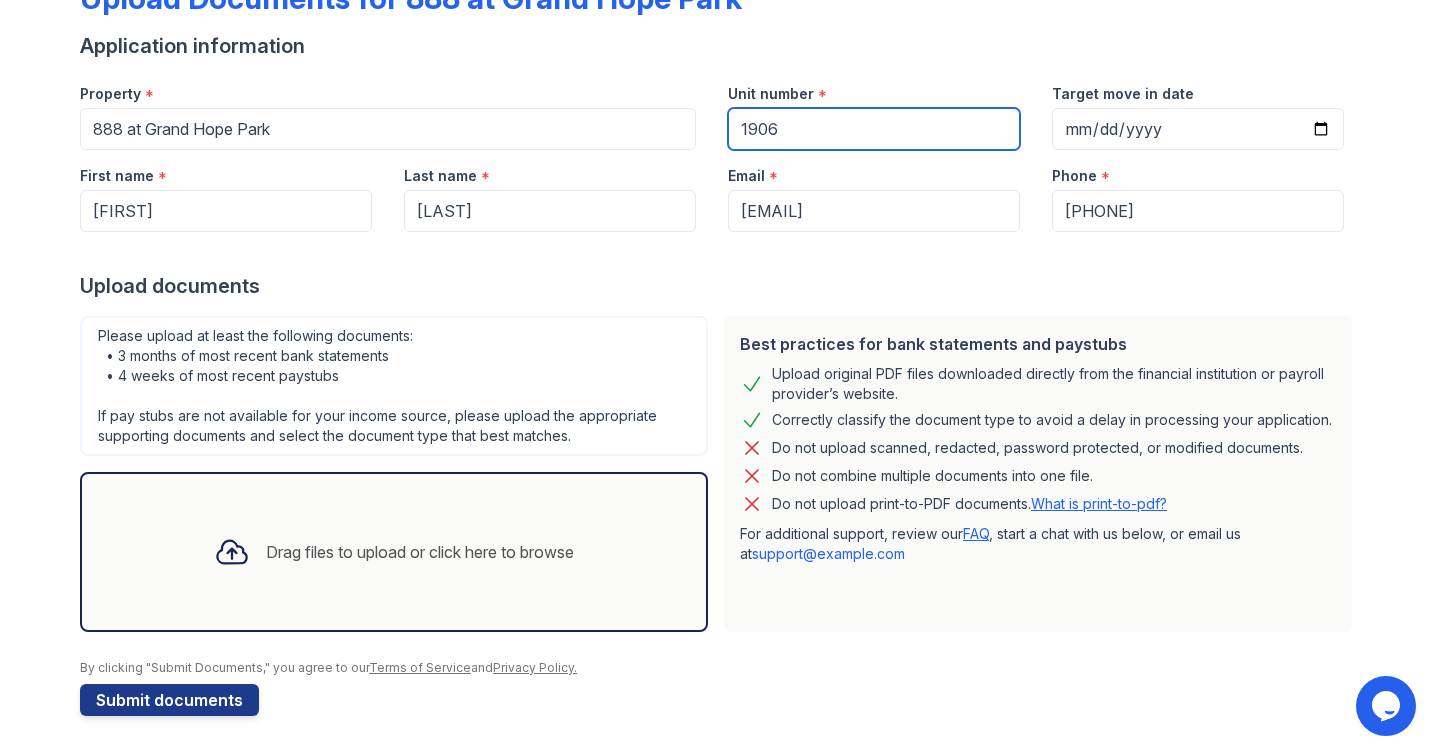 type on "1906" 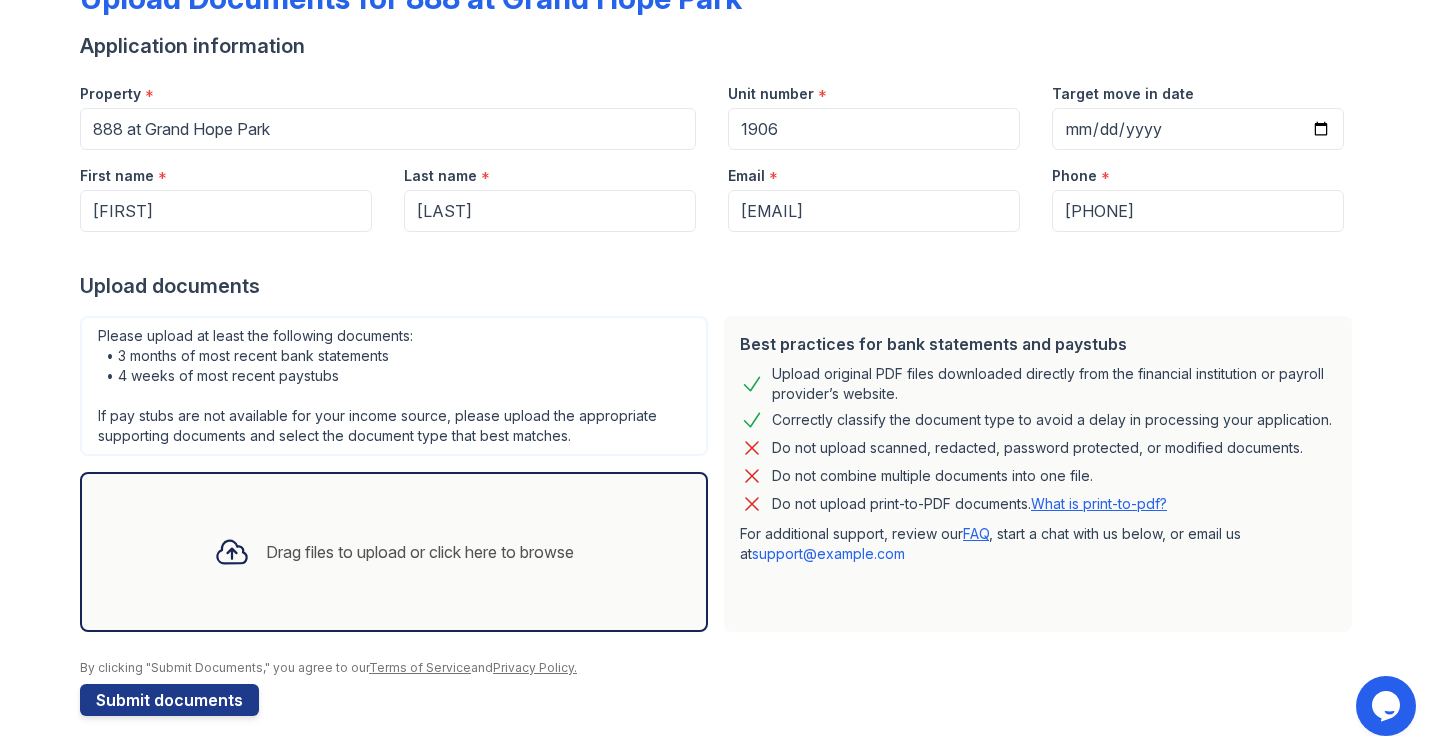 click on "Drag files to upload or click here to browse" at bounding box center [420, 552] 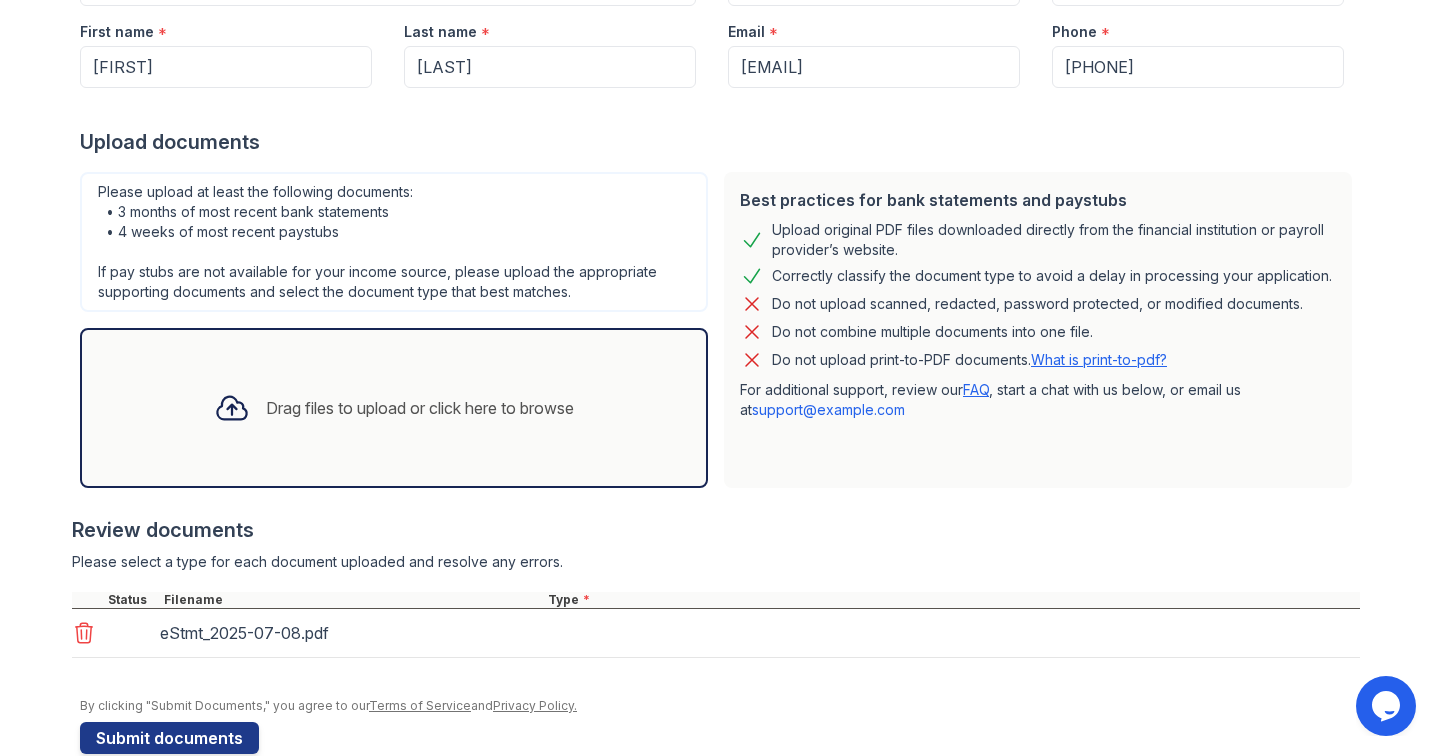 scroll, scrollTop: 318, scrollLeft: 0, axis: vertical 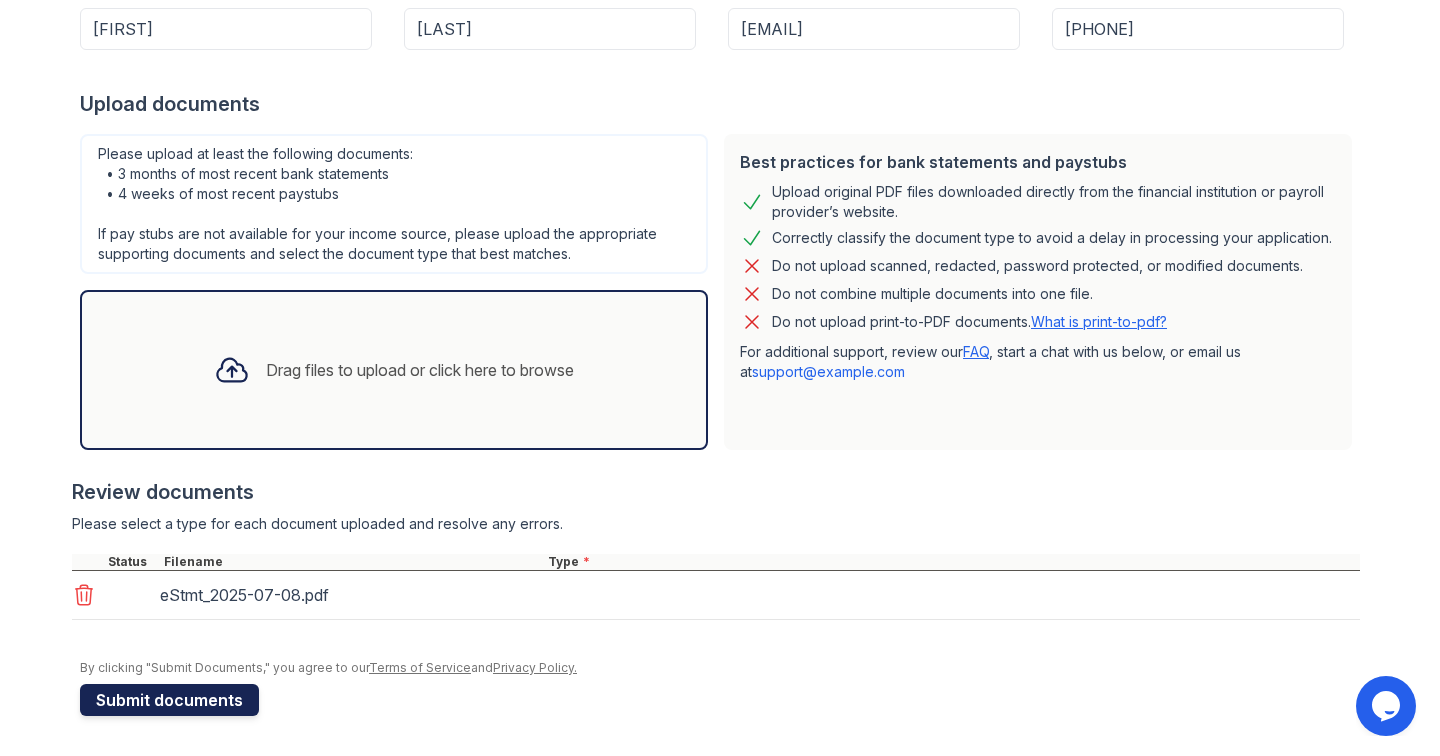 click on "Submit documents" at bounding box center [169, 700] 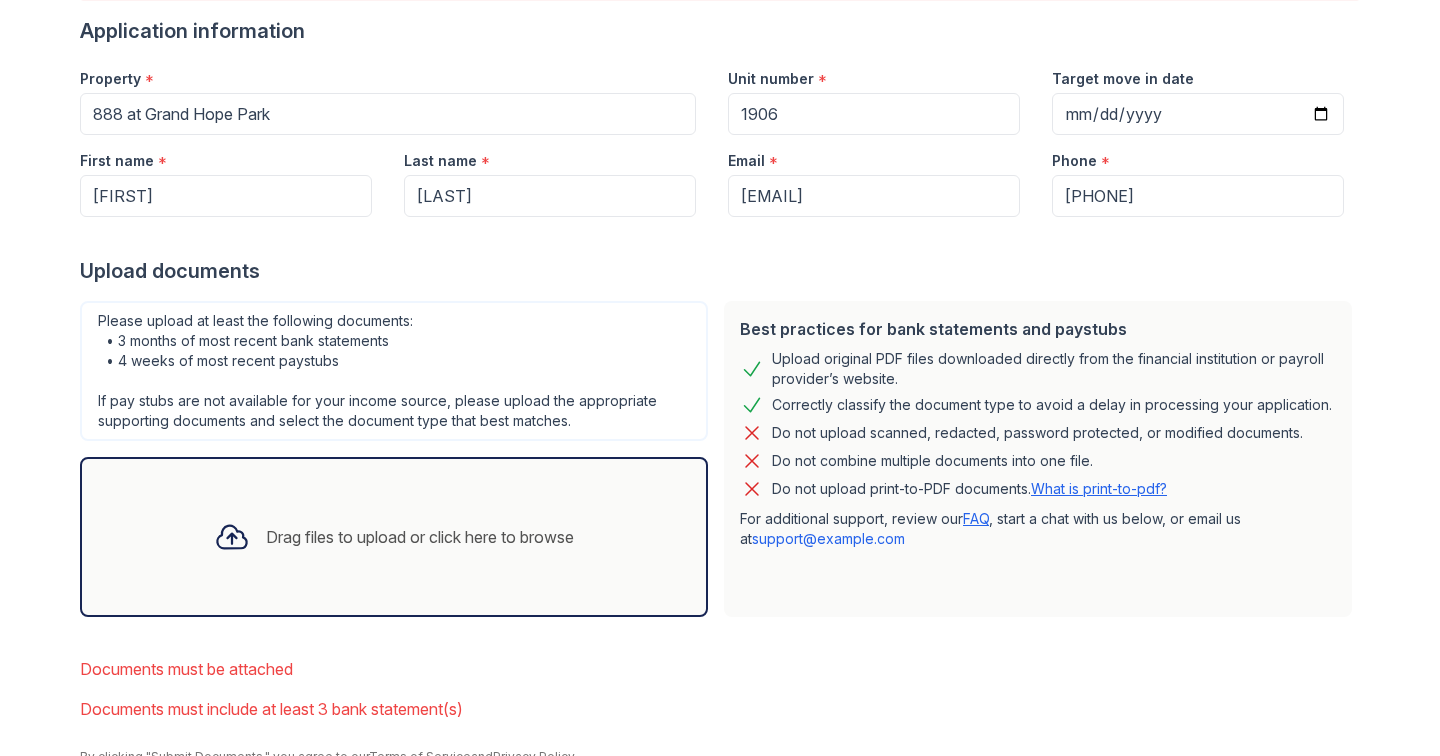 scroll, scrollTop: 296, scrollLeft: 0, axis: vertical 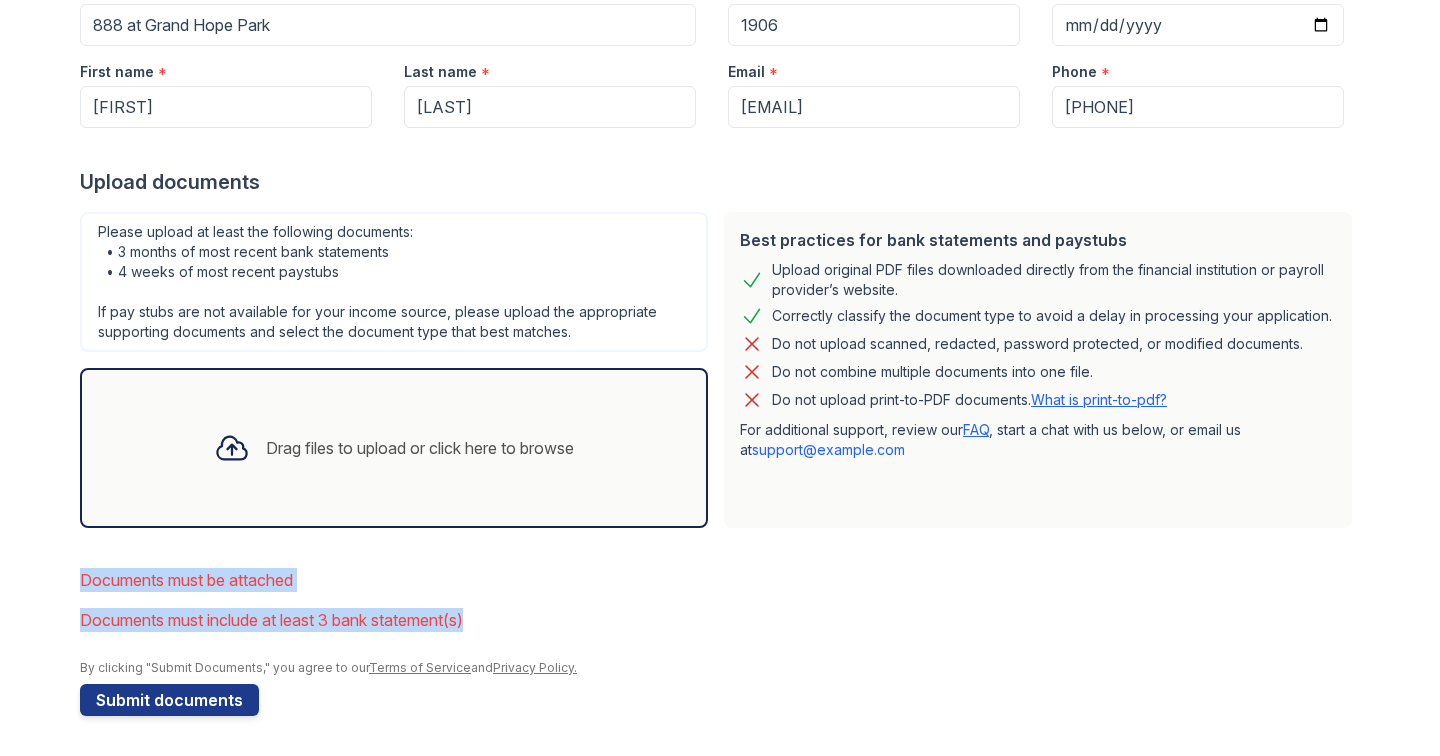 drag, startPoint x: 73, startPoint y: 580, endPoint x: 575, endPoint y: 633, distance: 504.79007 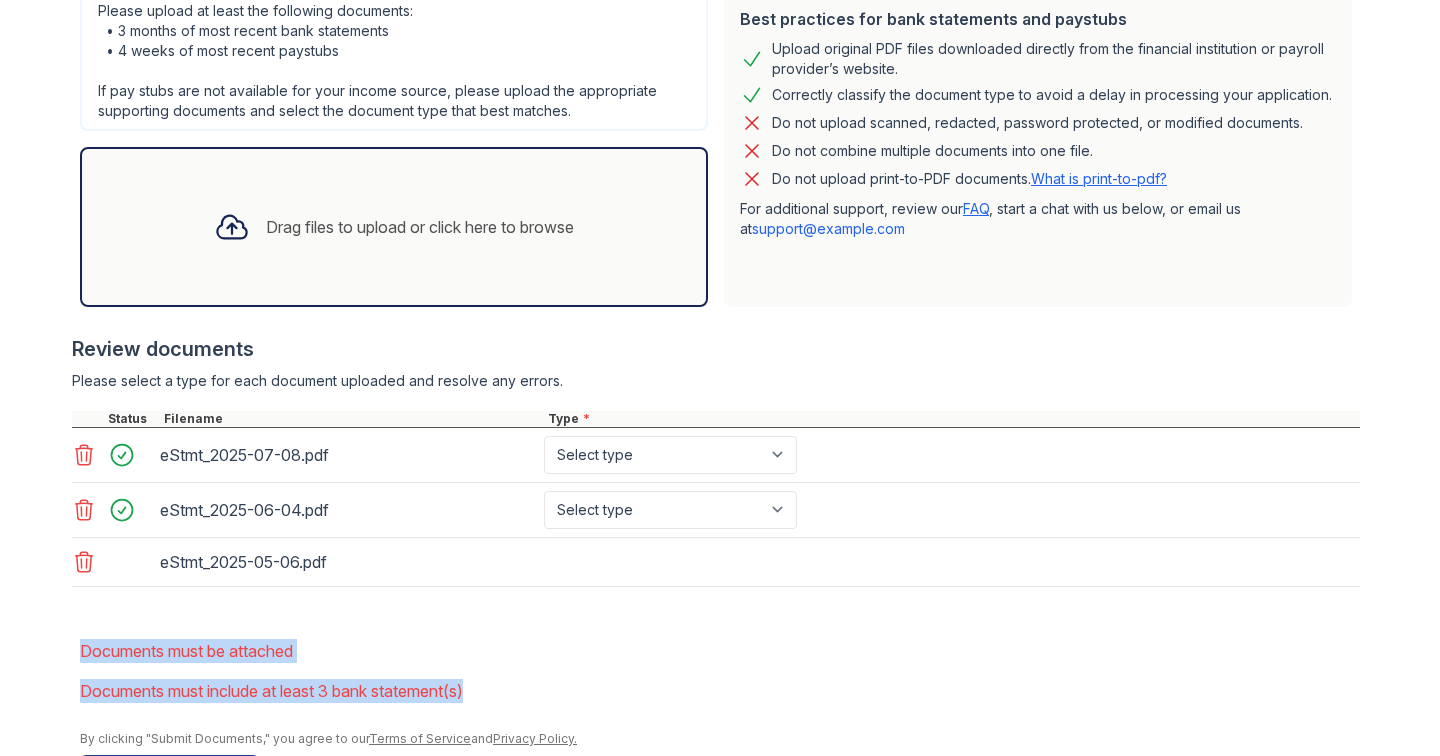 scroll, scrollTop: 588, scrollLeft: 0, axis: vertical 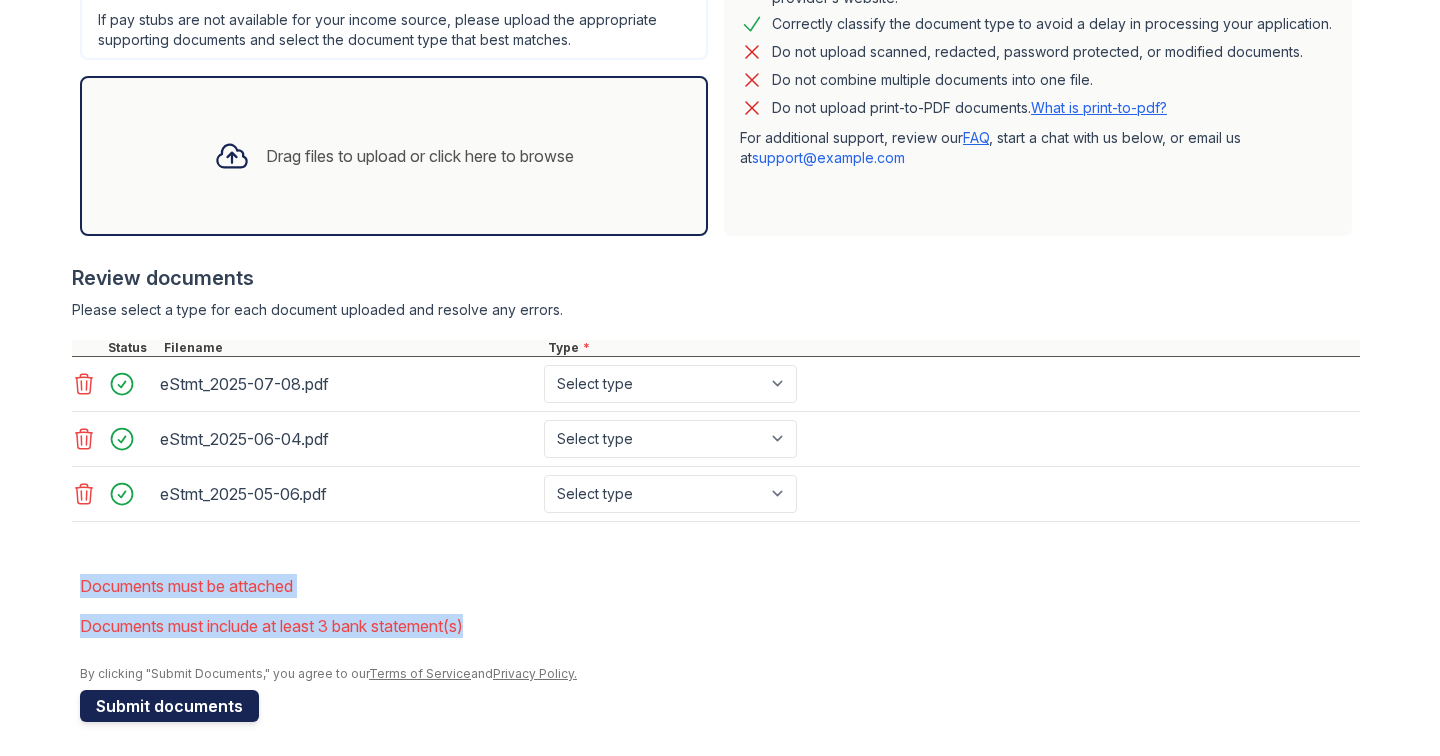 click on "Submit documents" at bounding box center [169, 706] 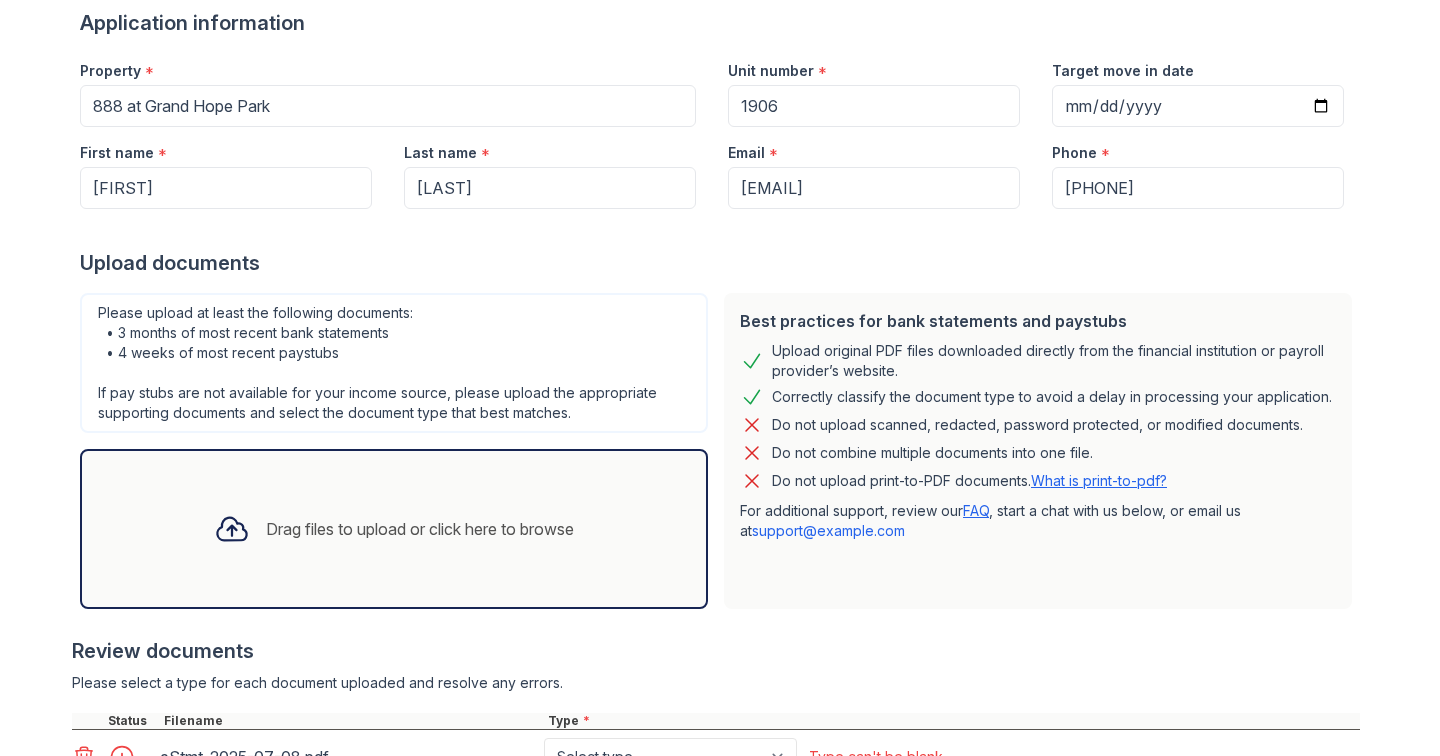 scroll, scrollTop: 554, scrollLeft: 0, axis: vertical 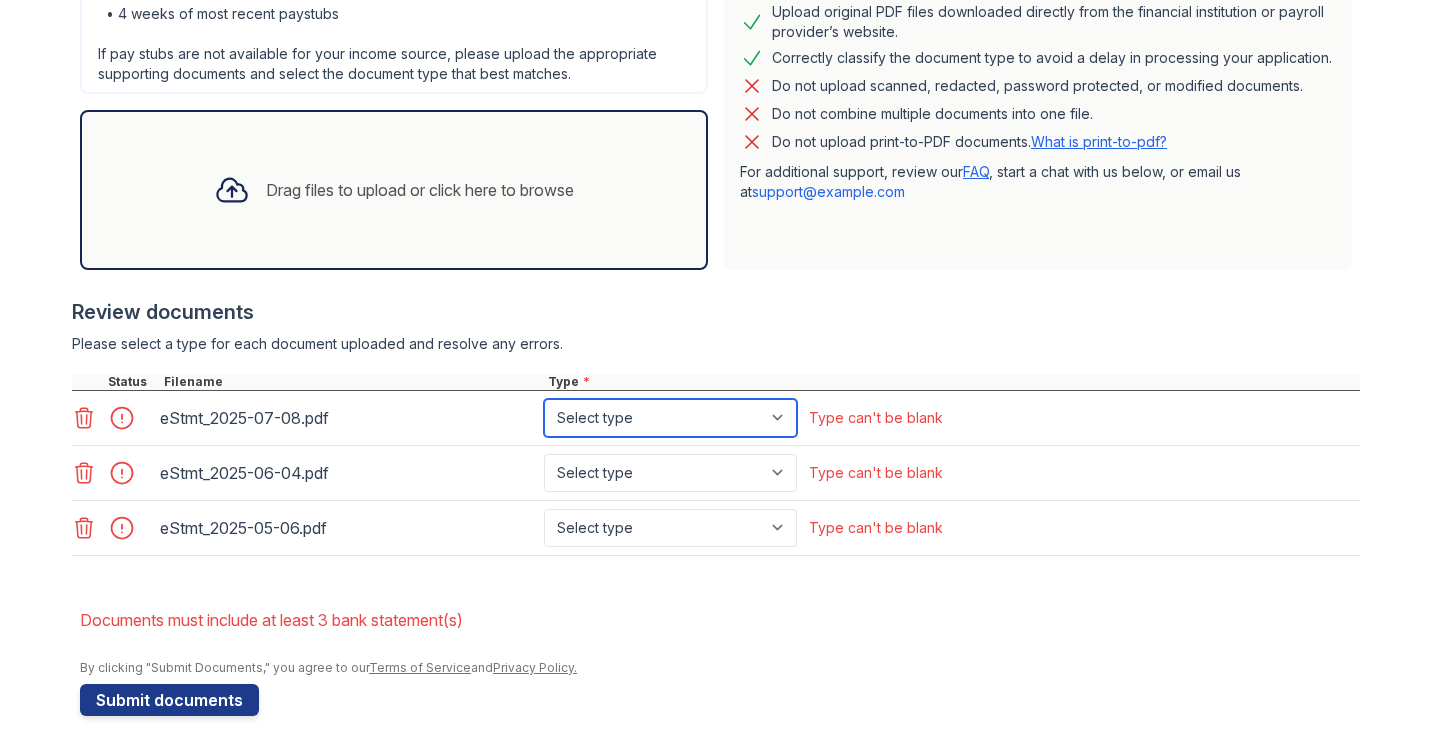 click on "Select type
Paystub
Bank Statement
Offer Letter
Tax Documents
Benefit Award Letter
Investment Account Statement
Other" at bounding box center (670, 418) 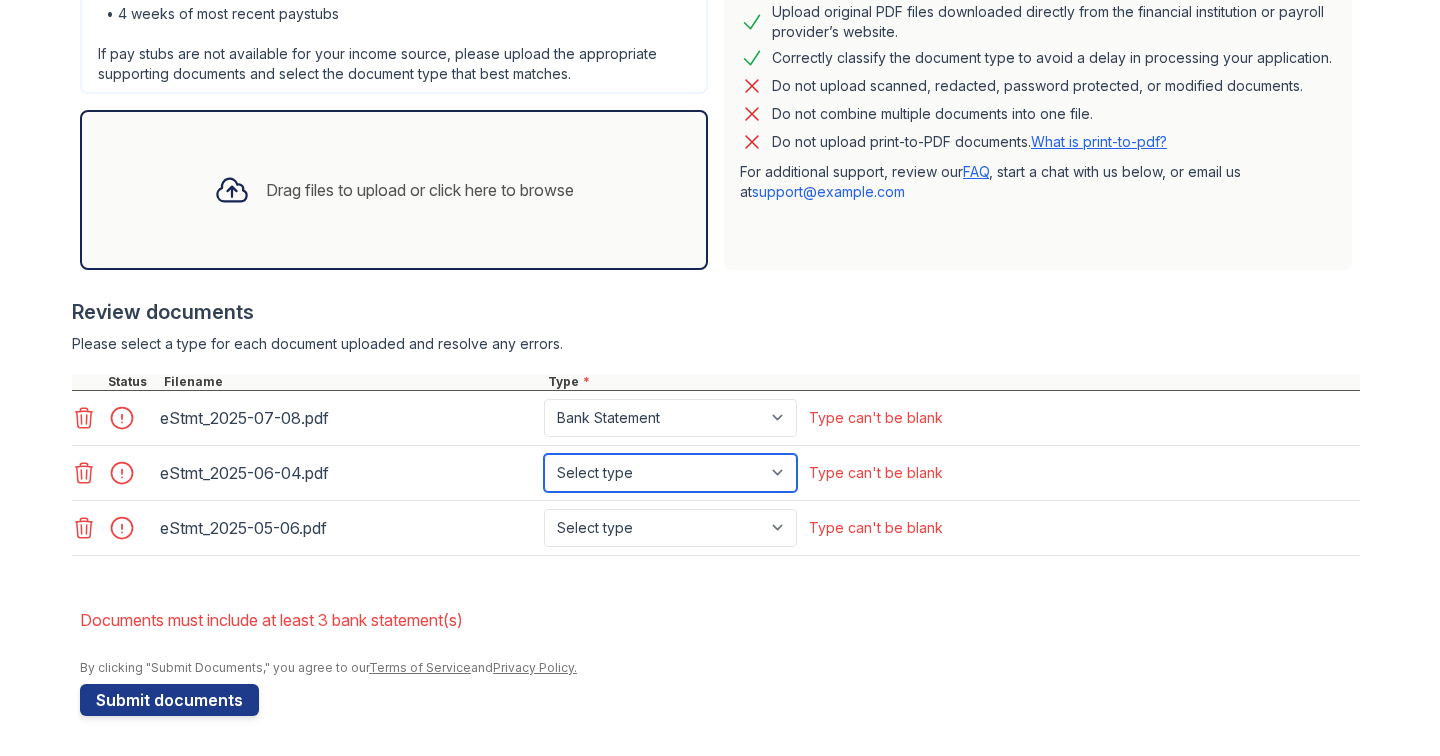 click on "Select type
Paystub
Bank Statement
Offer Letter
Tax Documents
Benefit Award Letter
Investment Account Statement
Other" at bounding box center (670, 473) 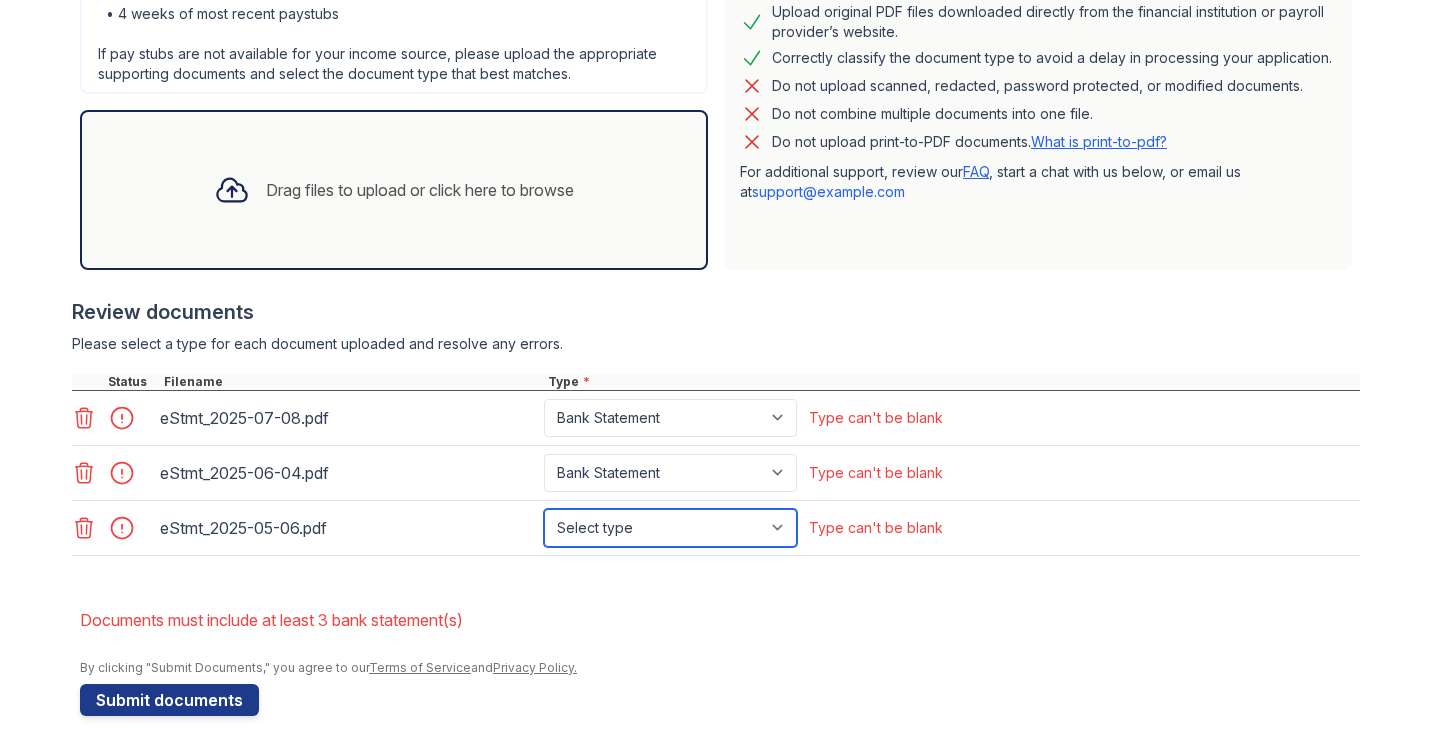 click on "Select type
Paystub
Bank Statement
Offer Letter
Tax Documents
Benefit Award Letter
Investment Account Statement
Other" at bounding box center (670, 528) 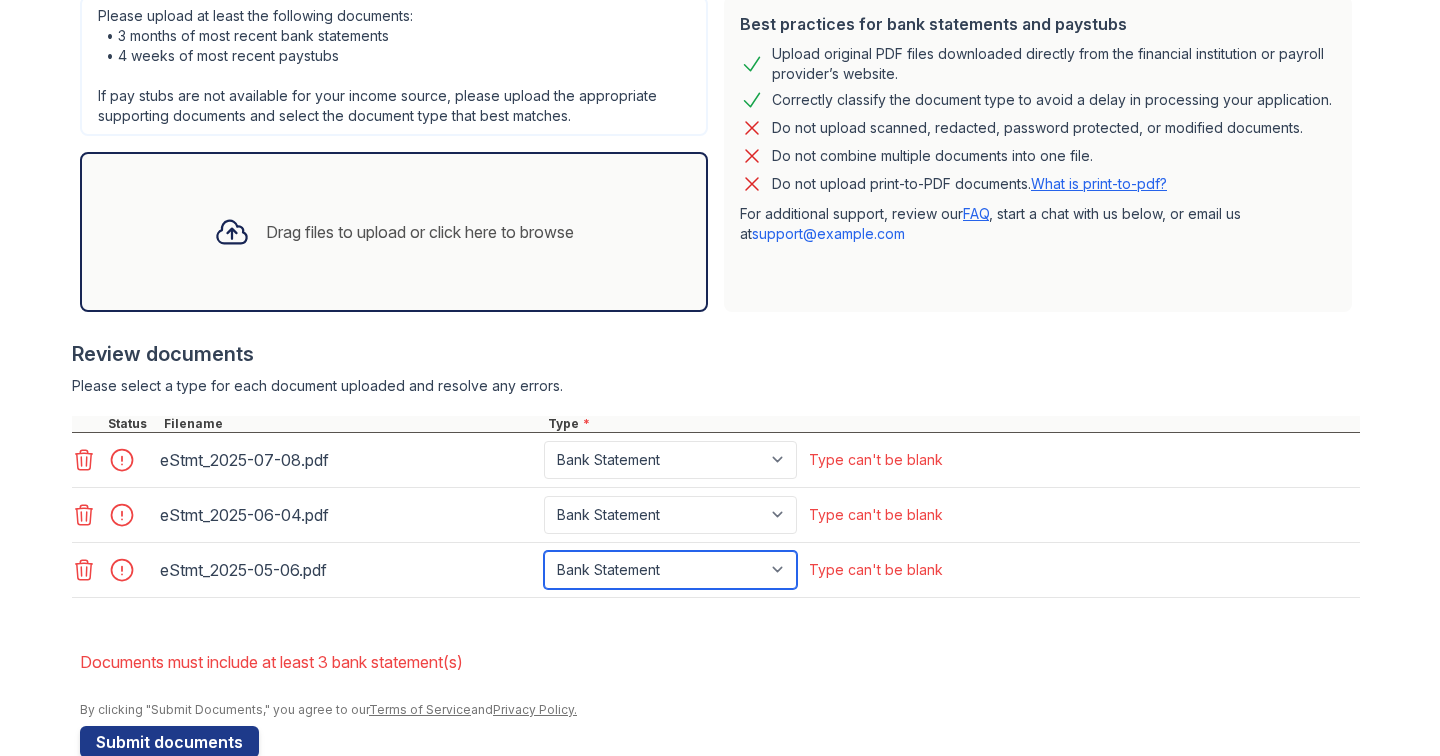scroll, scrollTop: 554, scrollLeft: 0, axis: vertical 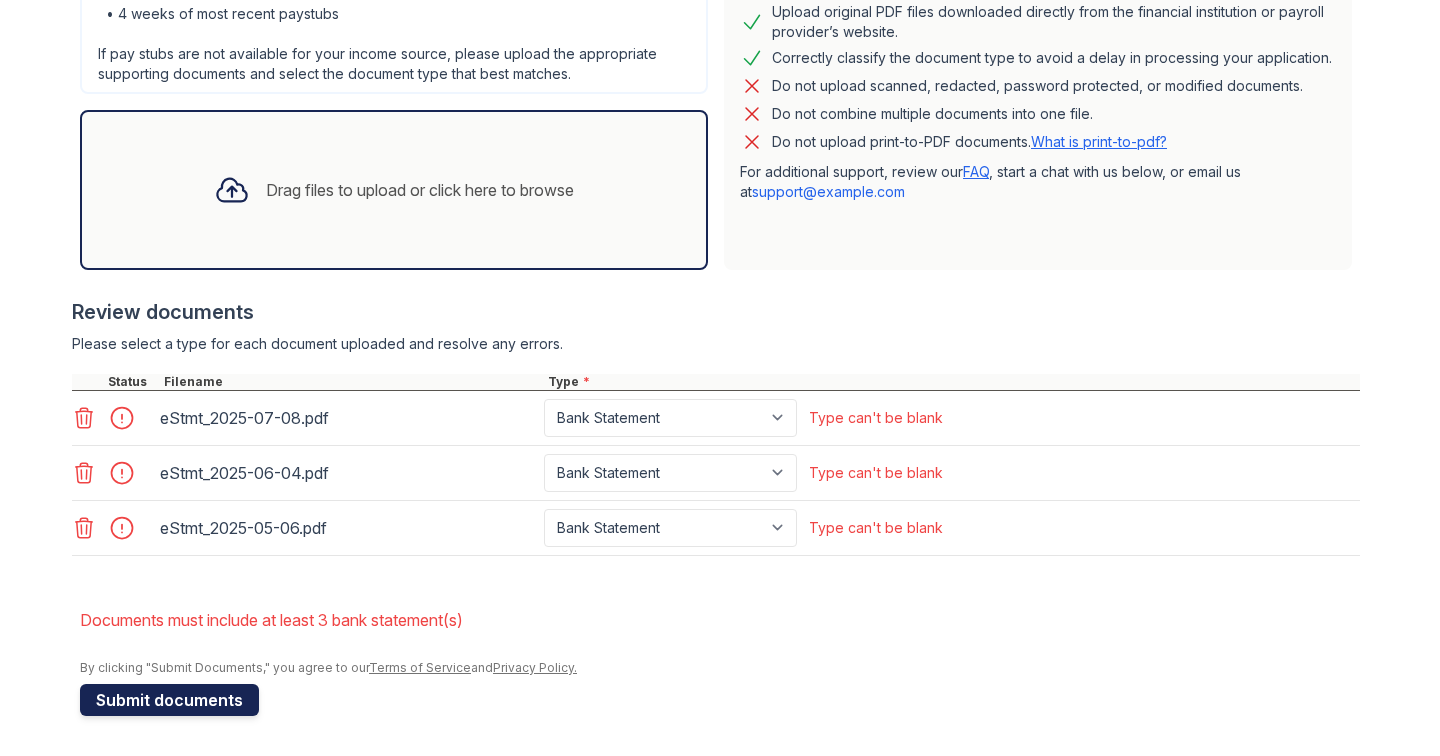 click on "Submit documents" at bounding box center (169, 700) 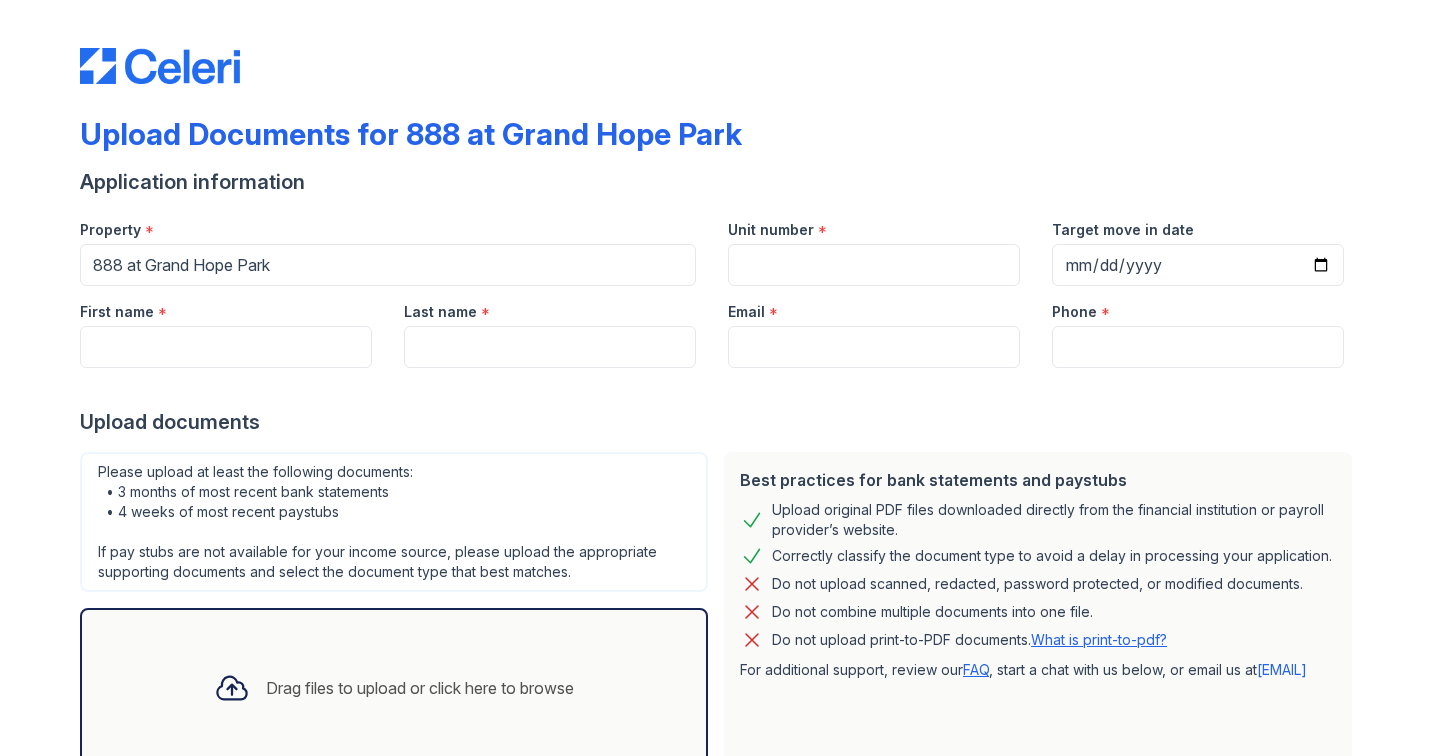 scroll, scrollTop: 0, scrollLeft: 0, axis: both 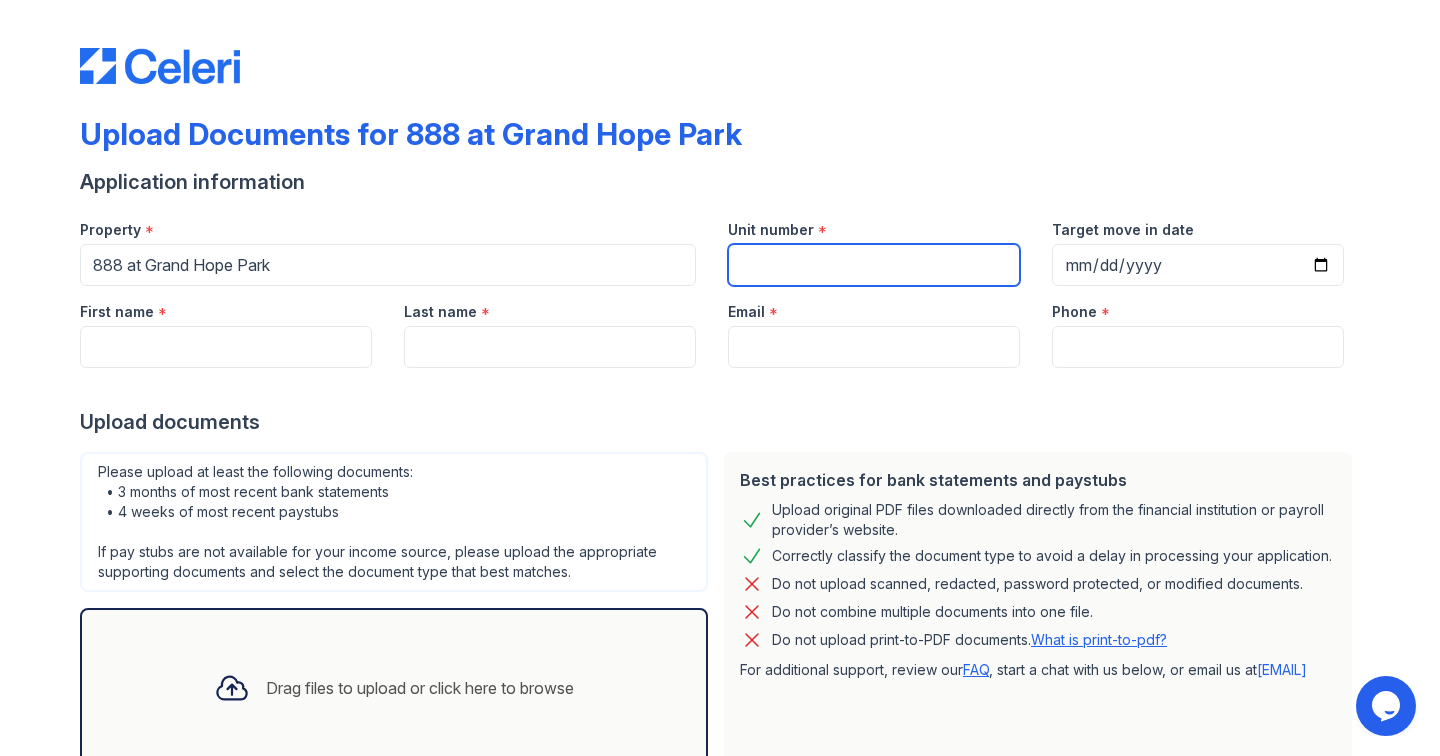 click on "Unit number" at bounding box center (874, 265) 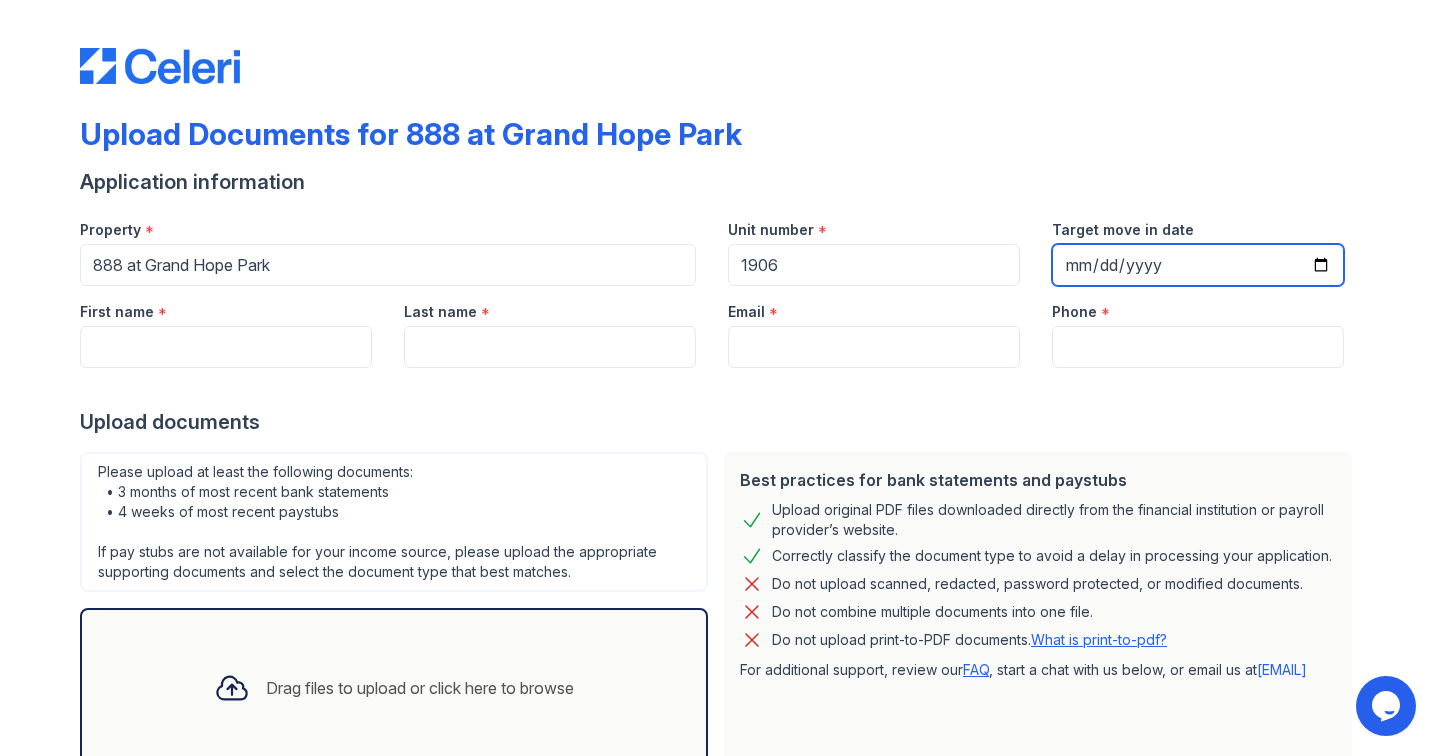 click on "Target move in date" at bounding box center (1198, 265) 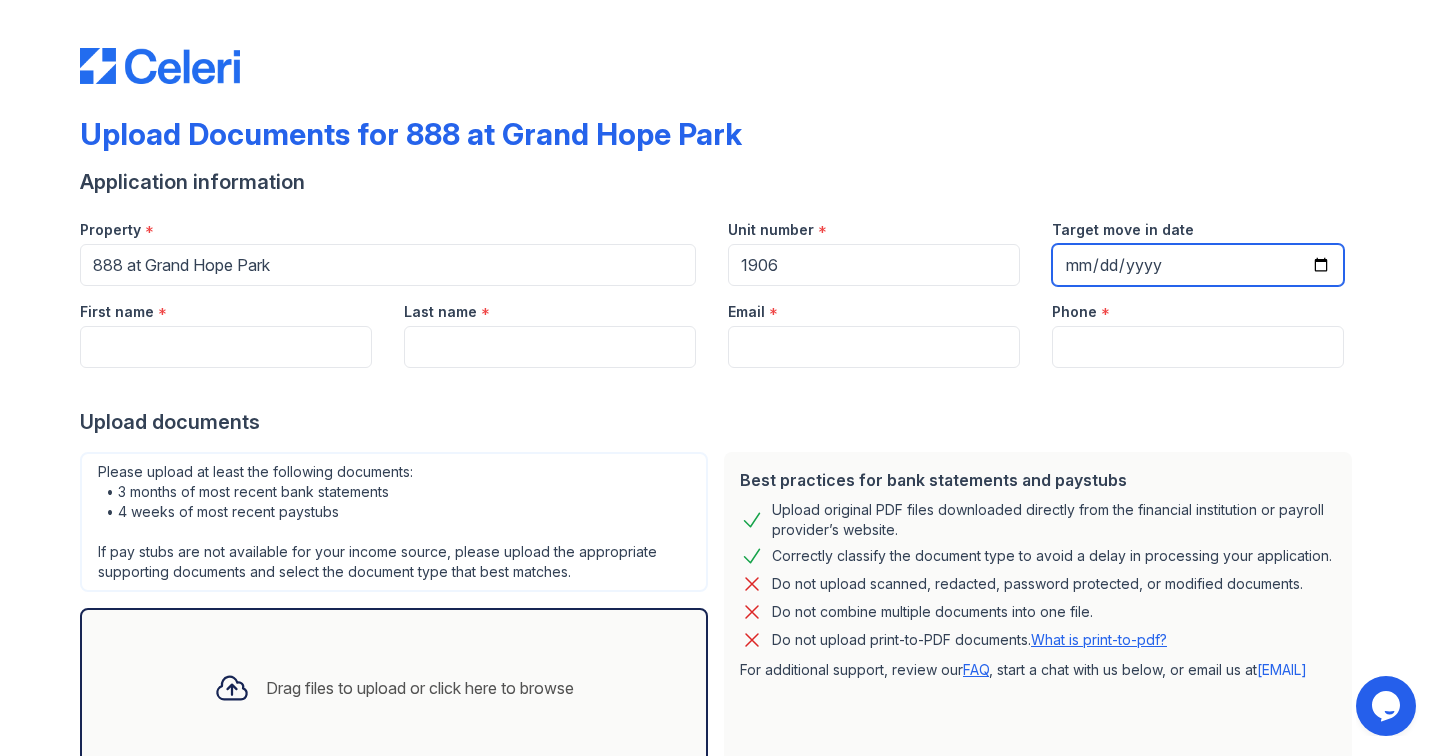click on "Target move in date" at bounding box center [1198, 265] 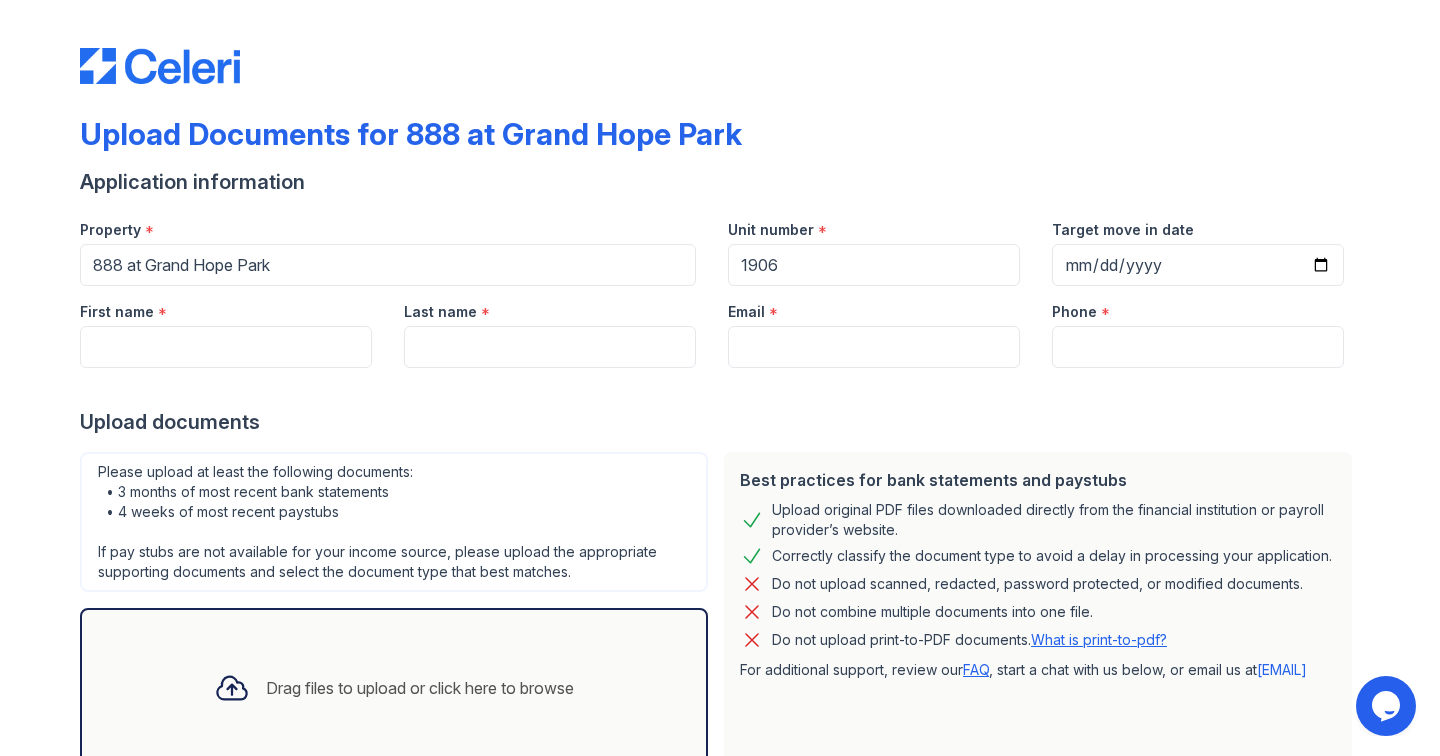 click on "Target move in date" at bounding box center [1198, 224] 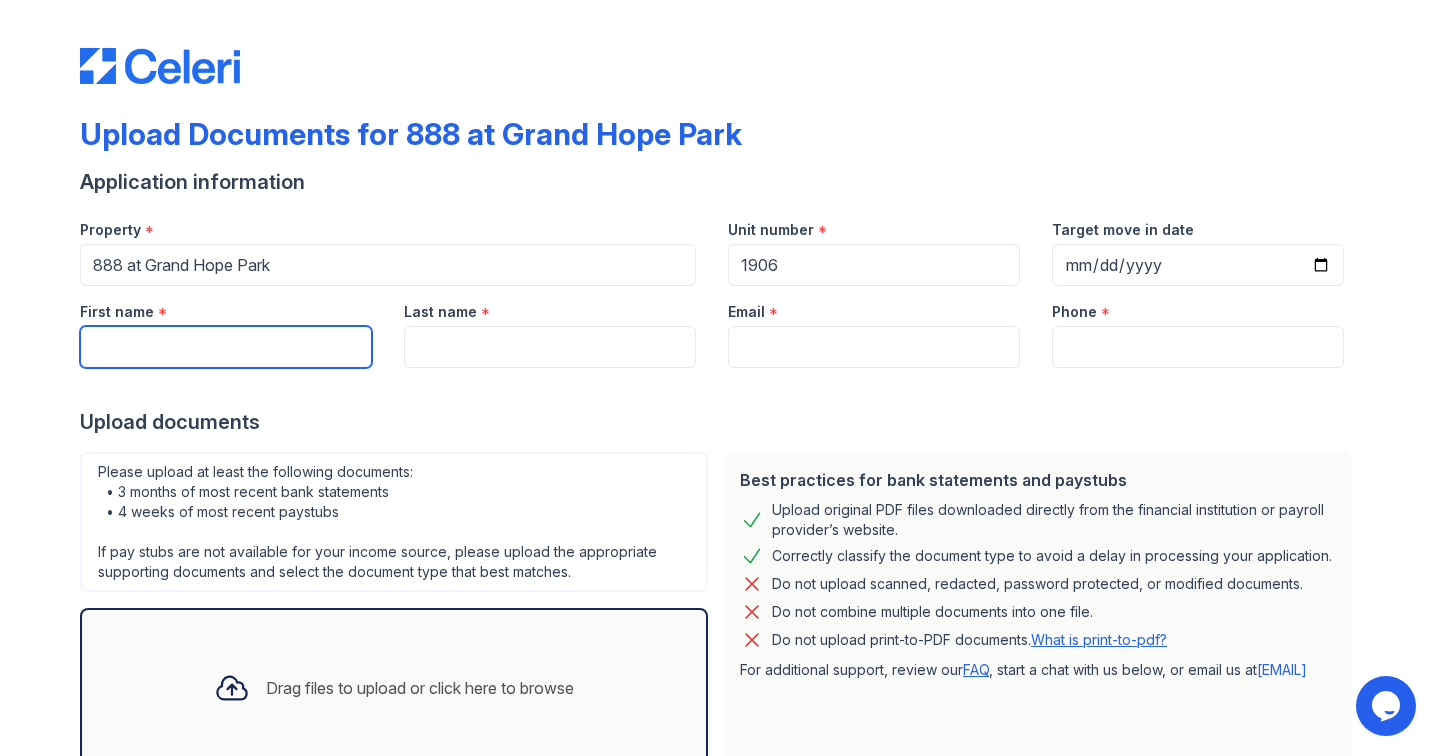 click on "First name" at bounding box center (226, 347) 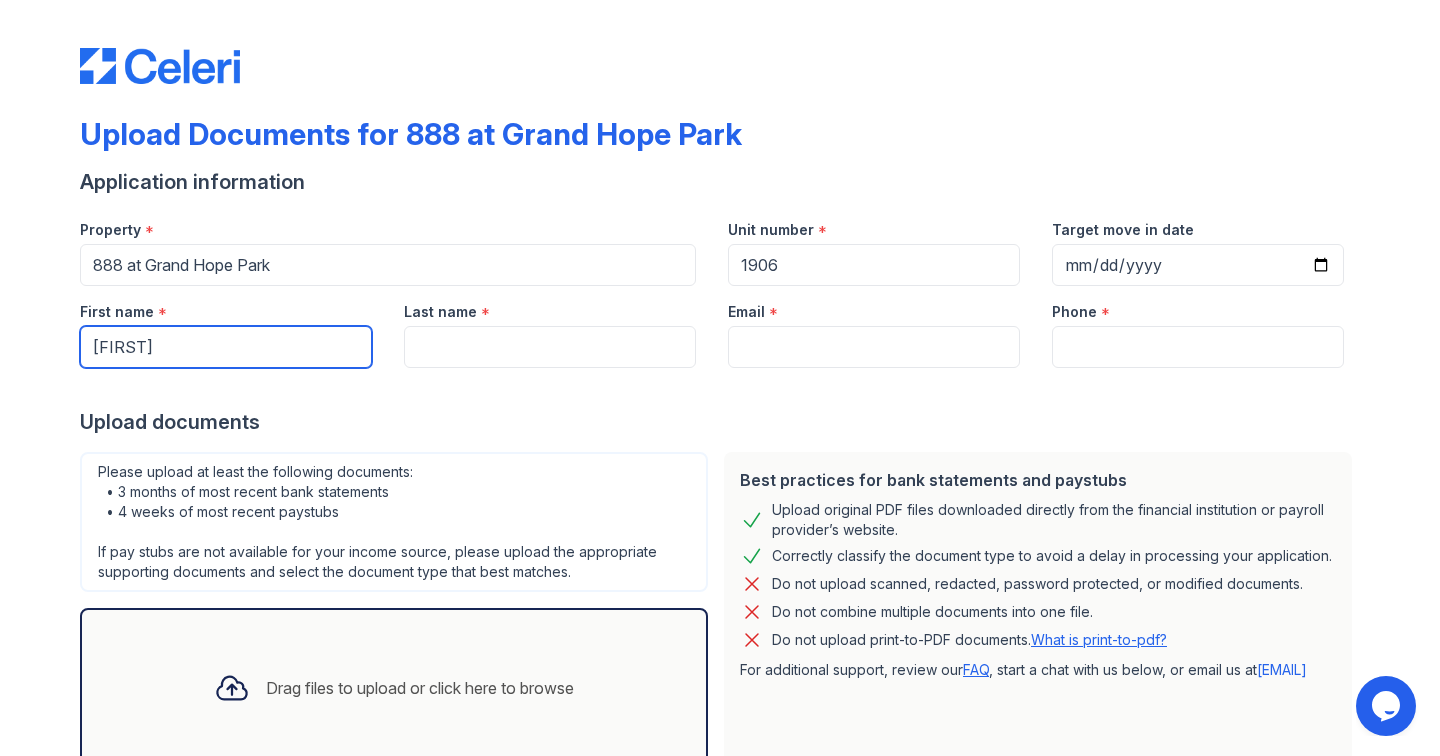 type on "[FIRST]" 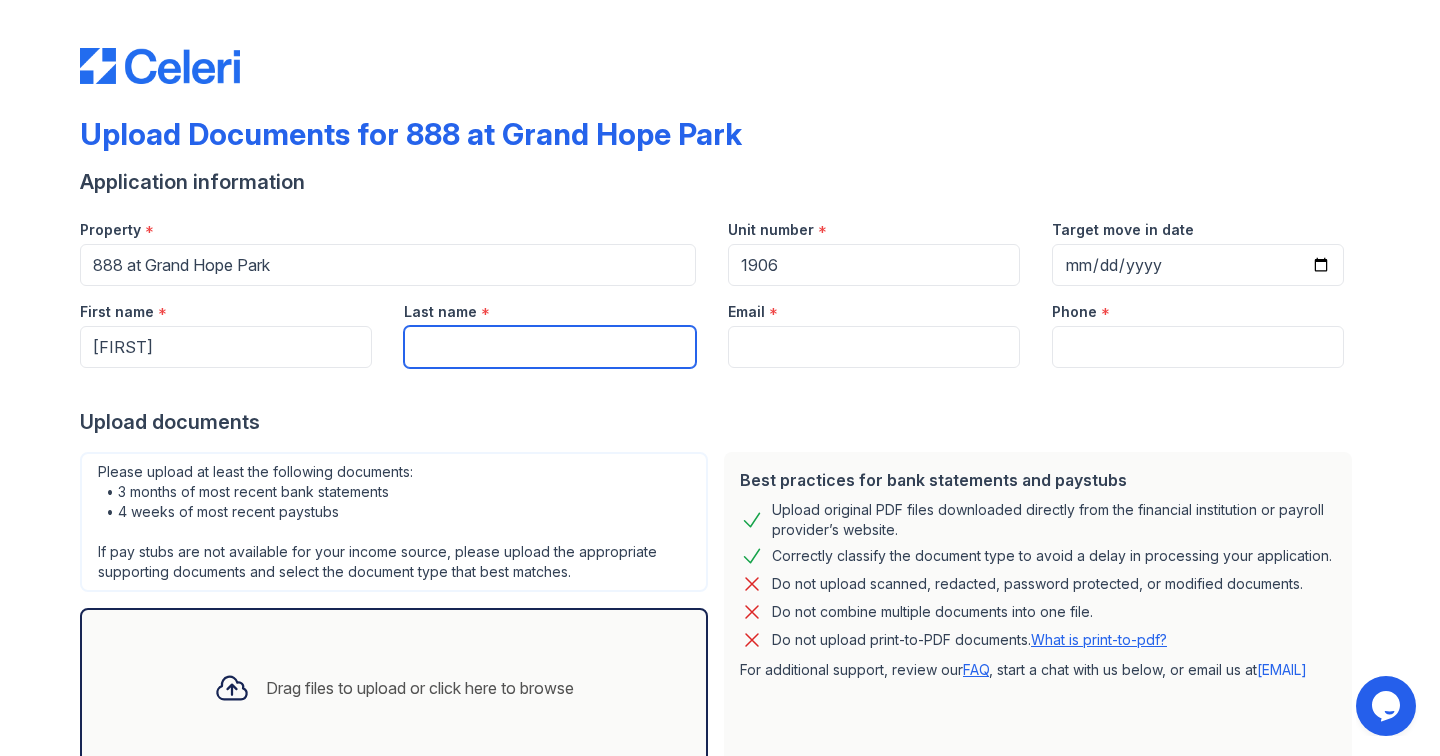 click on "Last name" at bounding box center [550, 347] 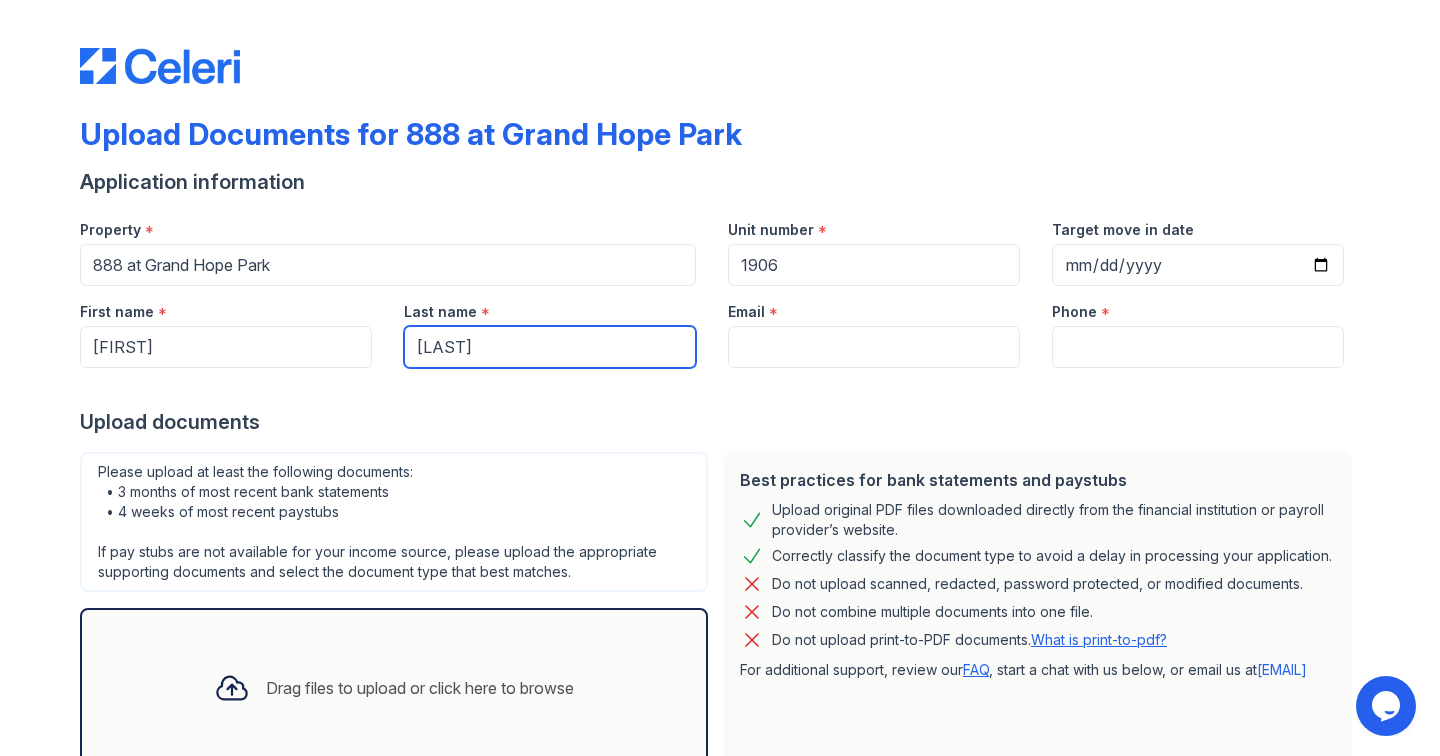 type on "[LAST]" 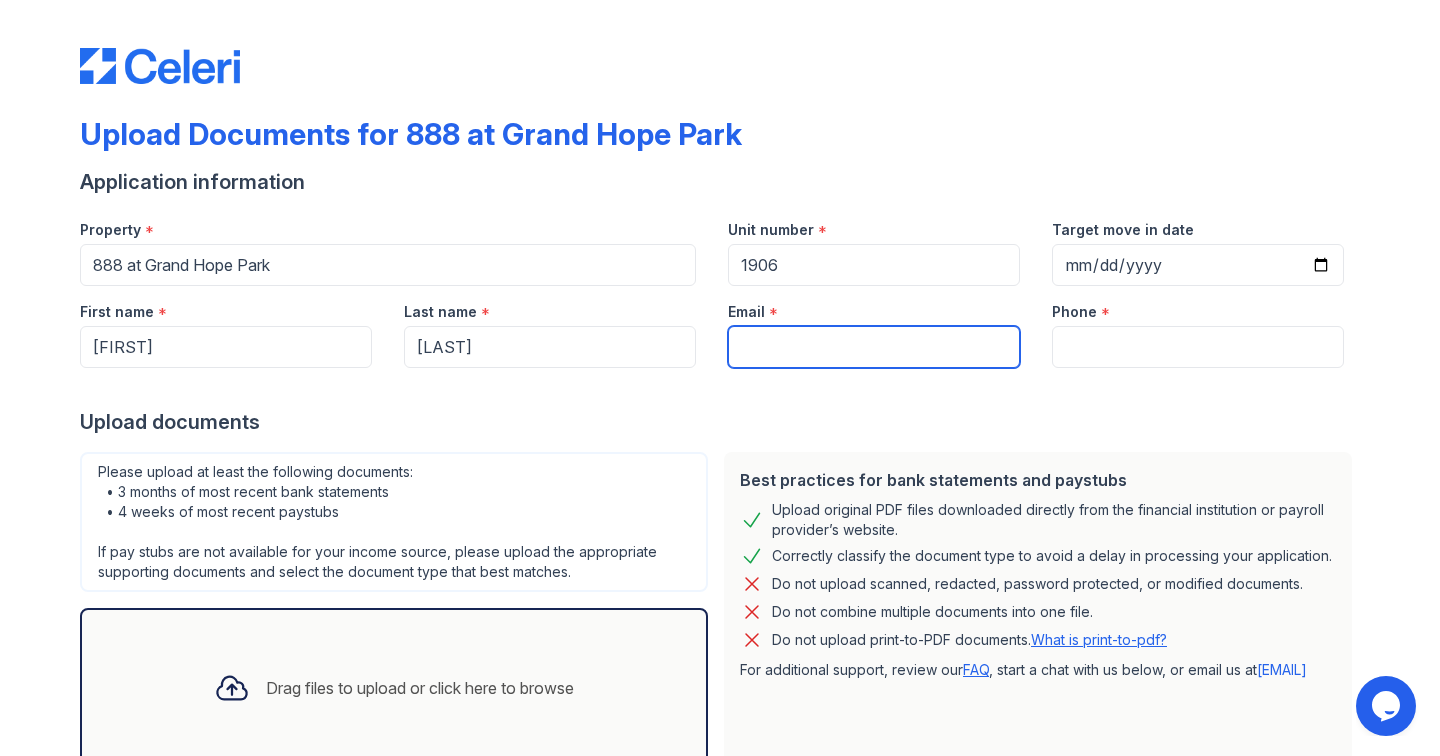 click on "Email" at bounding box center [874, 347] 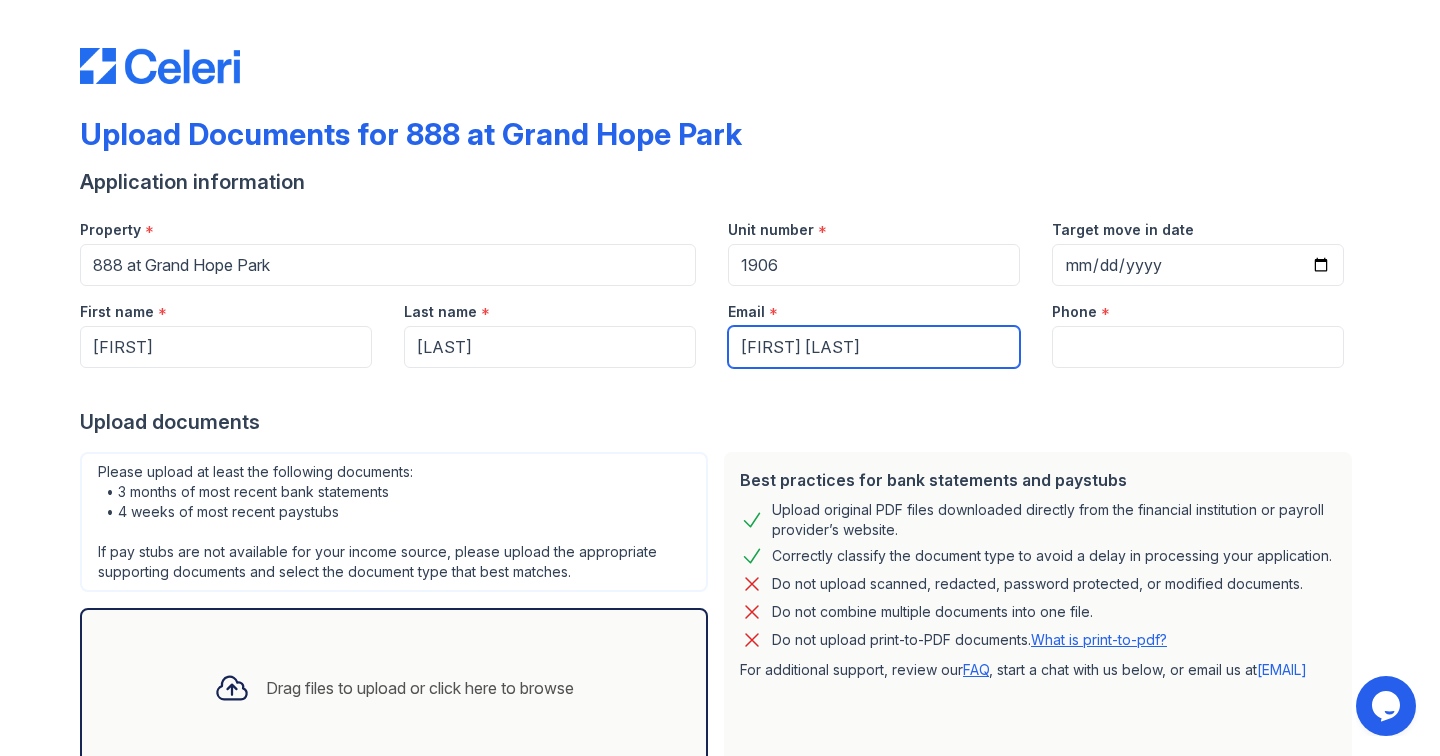 type on "[FIRST]" 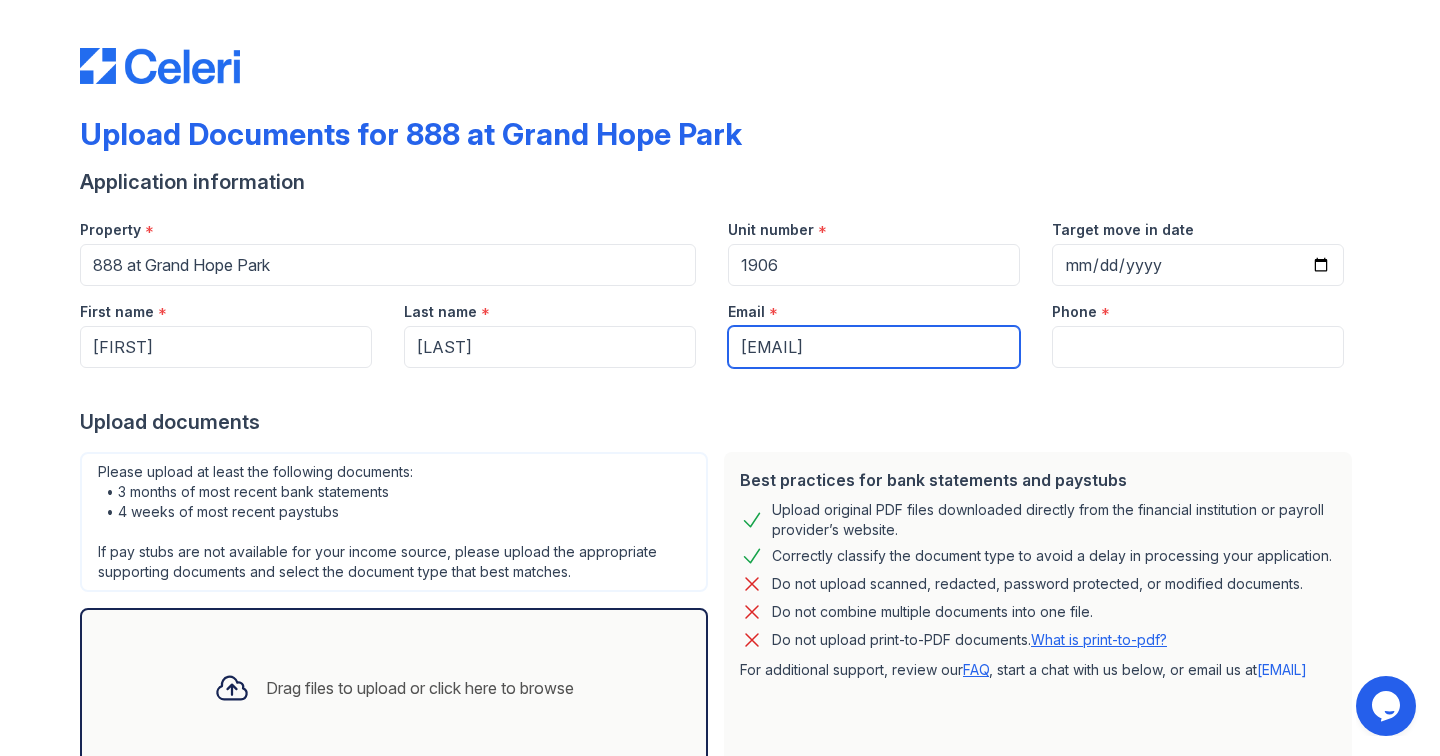 type on "[EMAIL]" 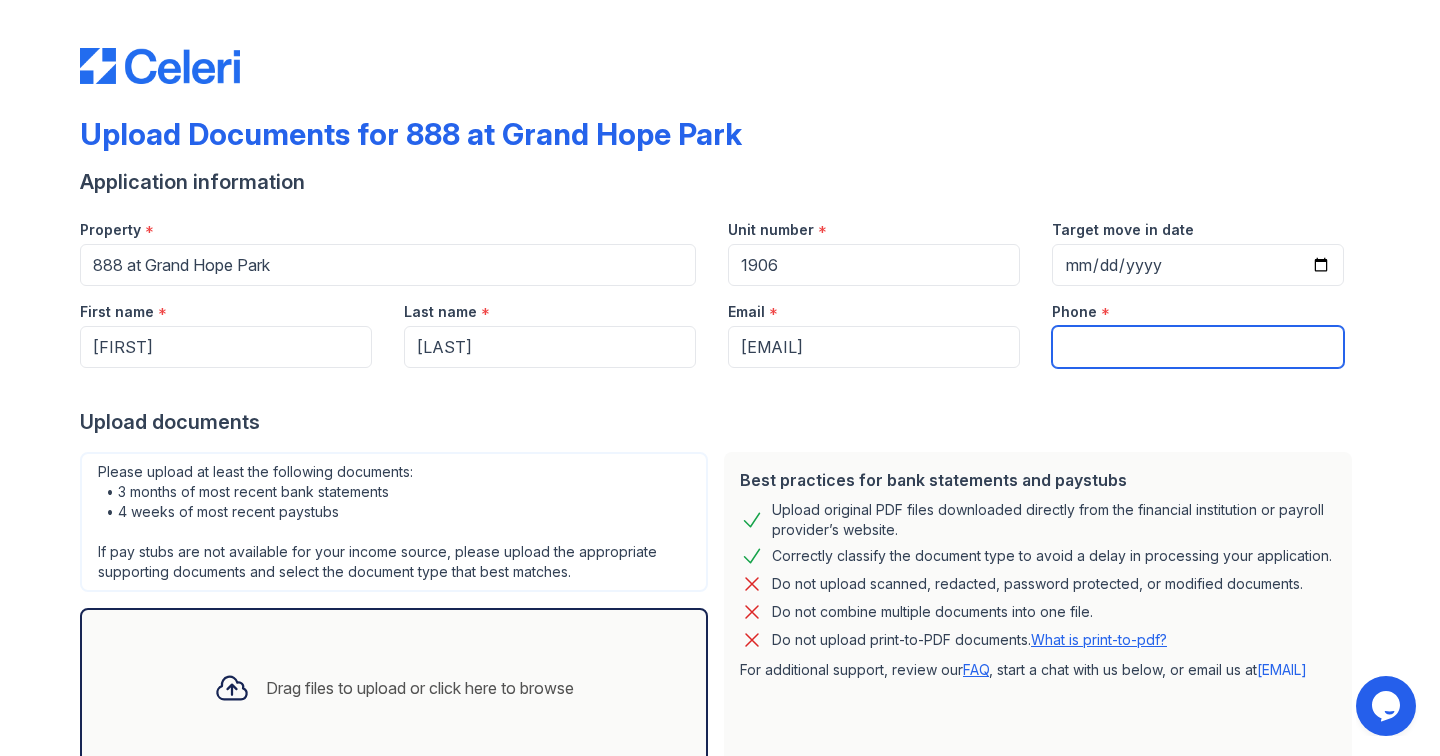 click on "Phone" at bounding box center (1198, 347) 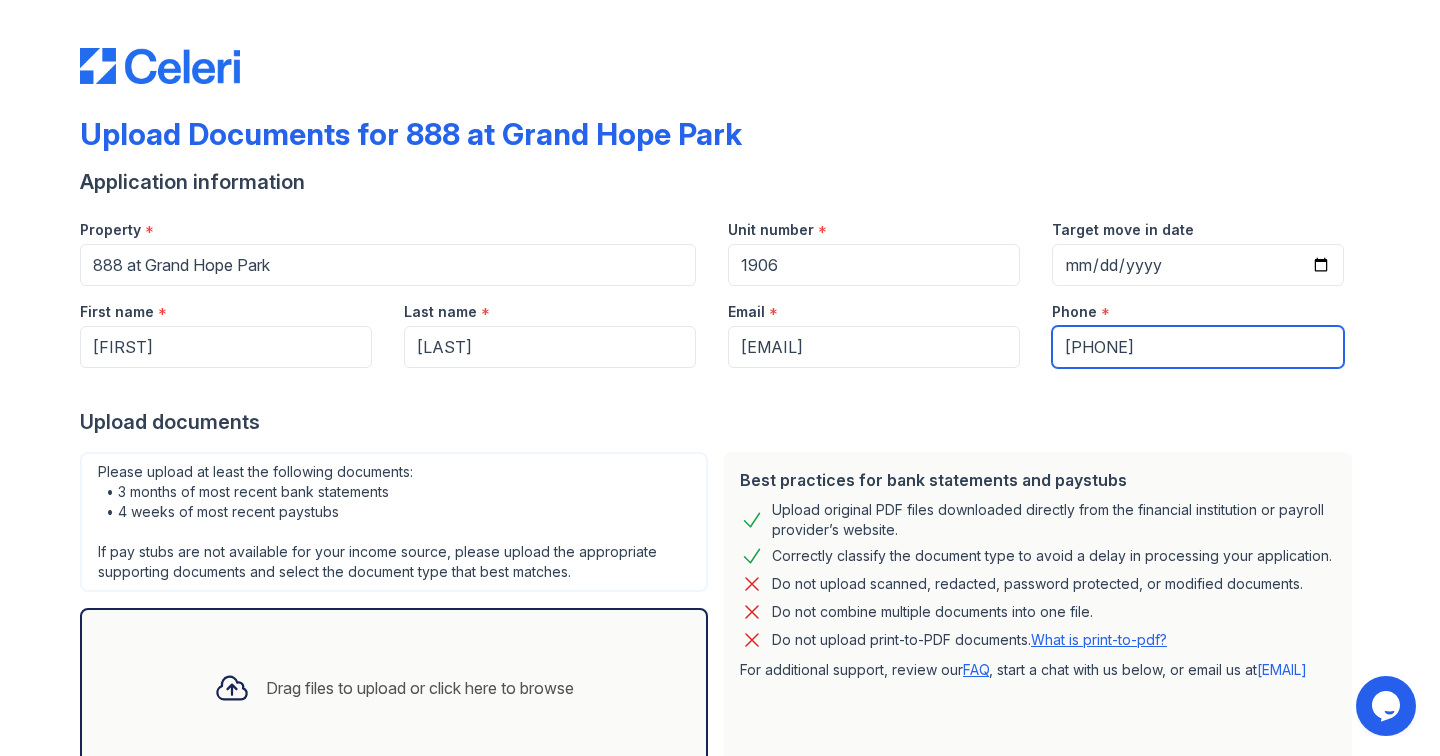 scroll, scrollTop: 136, scrollLeft: 0, axis: vertical 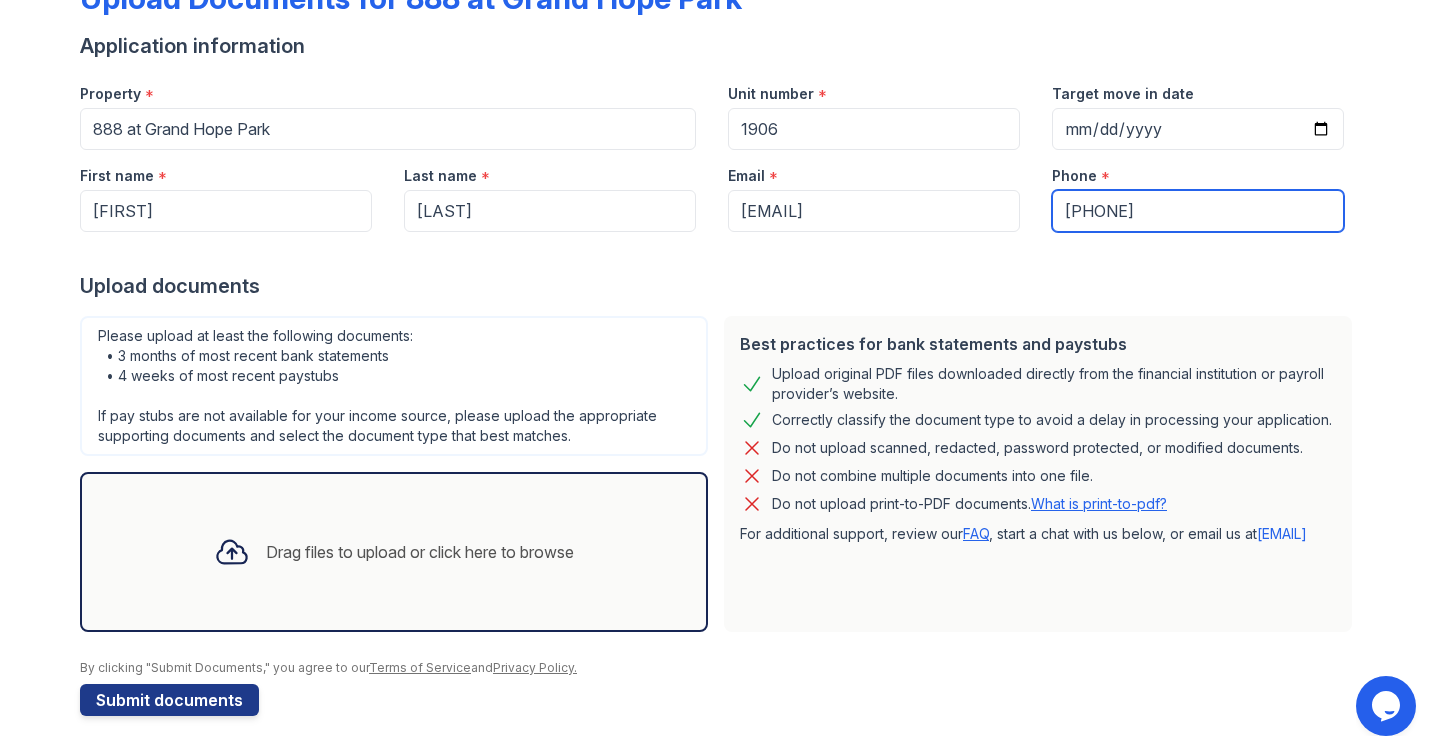 type on "[PHONE]" 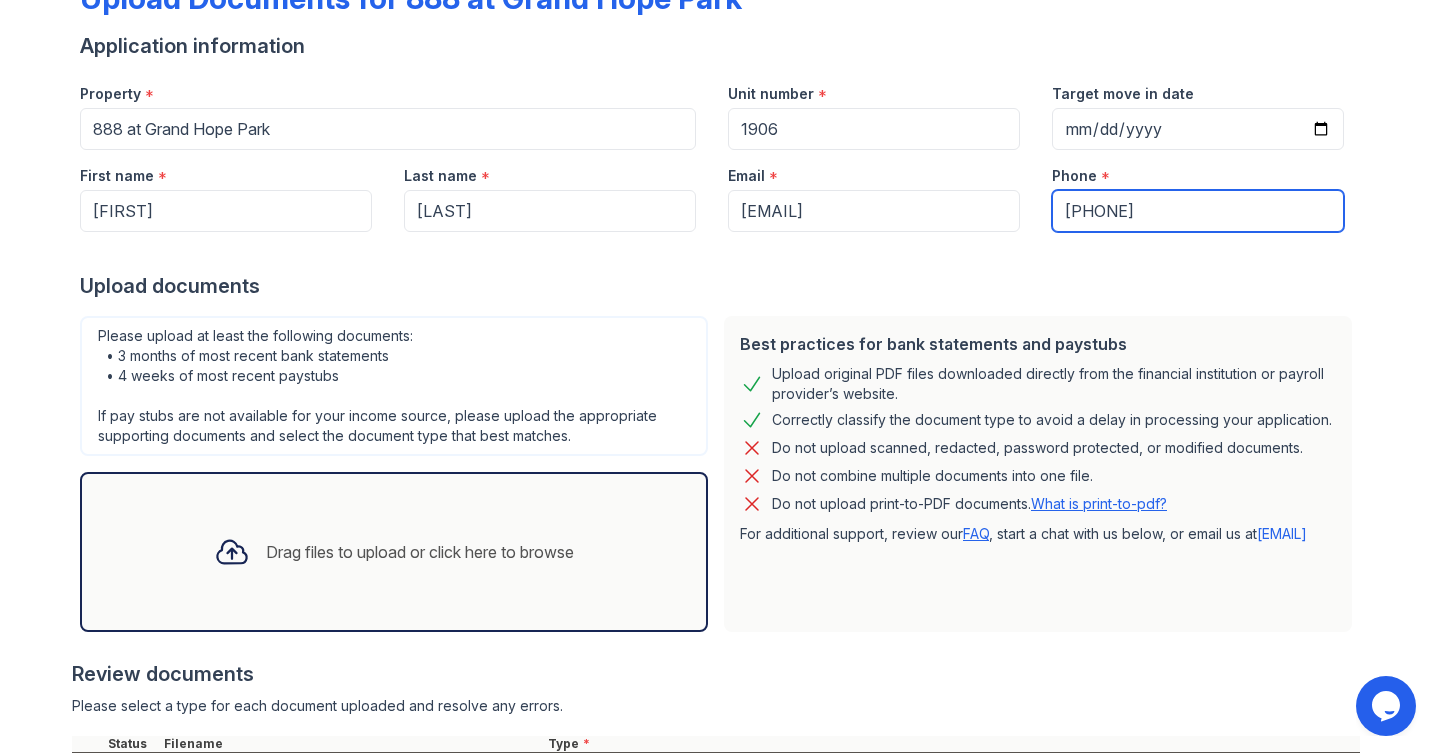 scroll, scrollTop: 318, scrollLeft: 0, axis: vertical 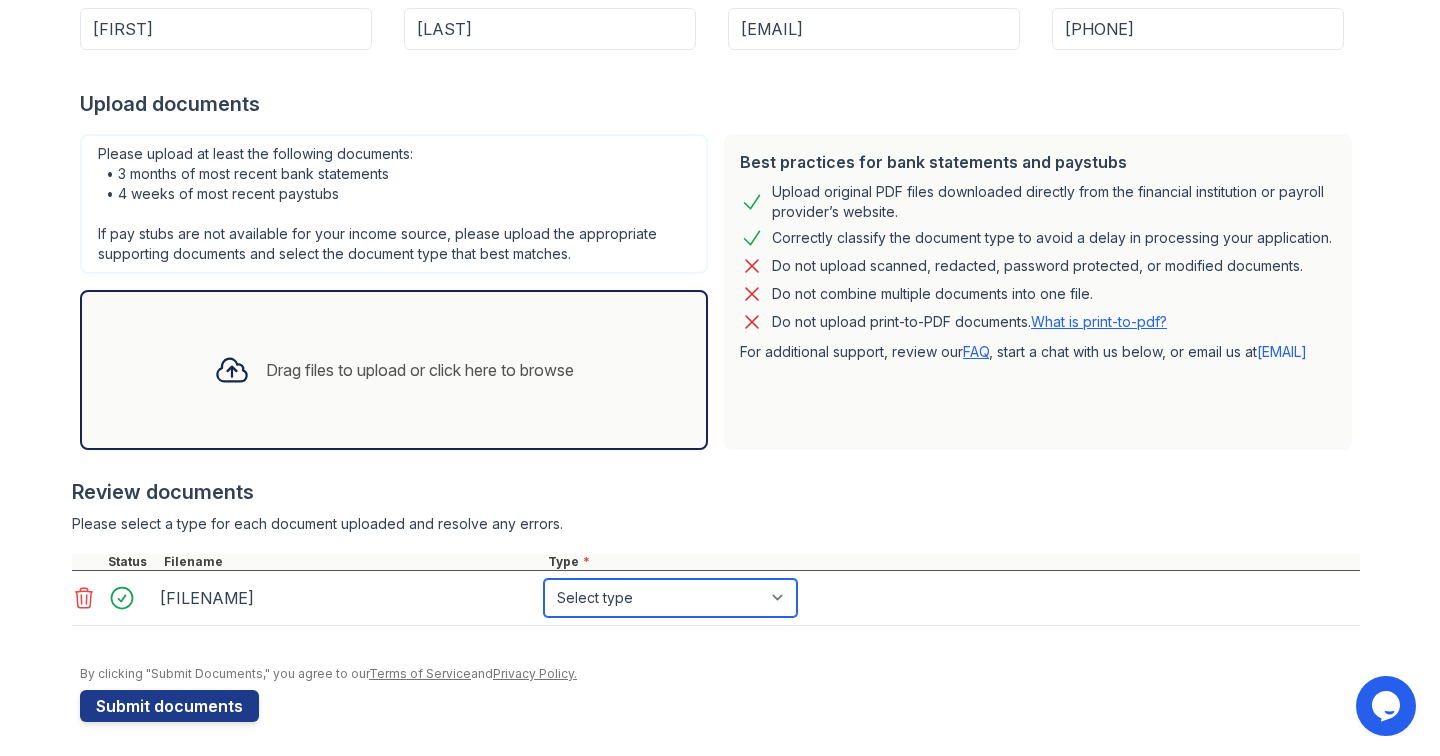 click on "Select type
Paystub
Bank Statement
Offer Letter
Tax Documents
Benefit Award Letter
Investment Account Statement
Other" at bounding box center (670, 598) 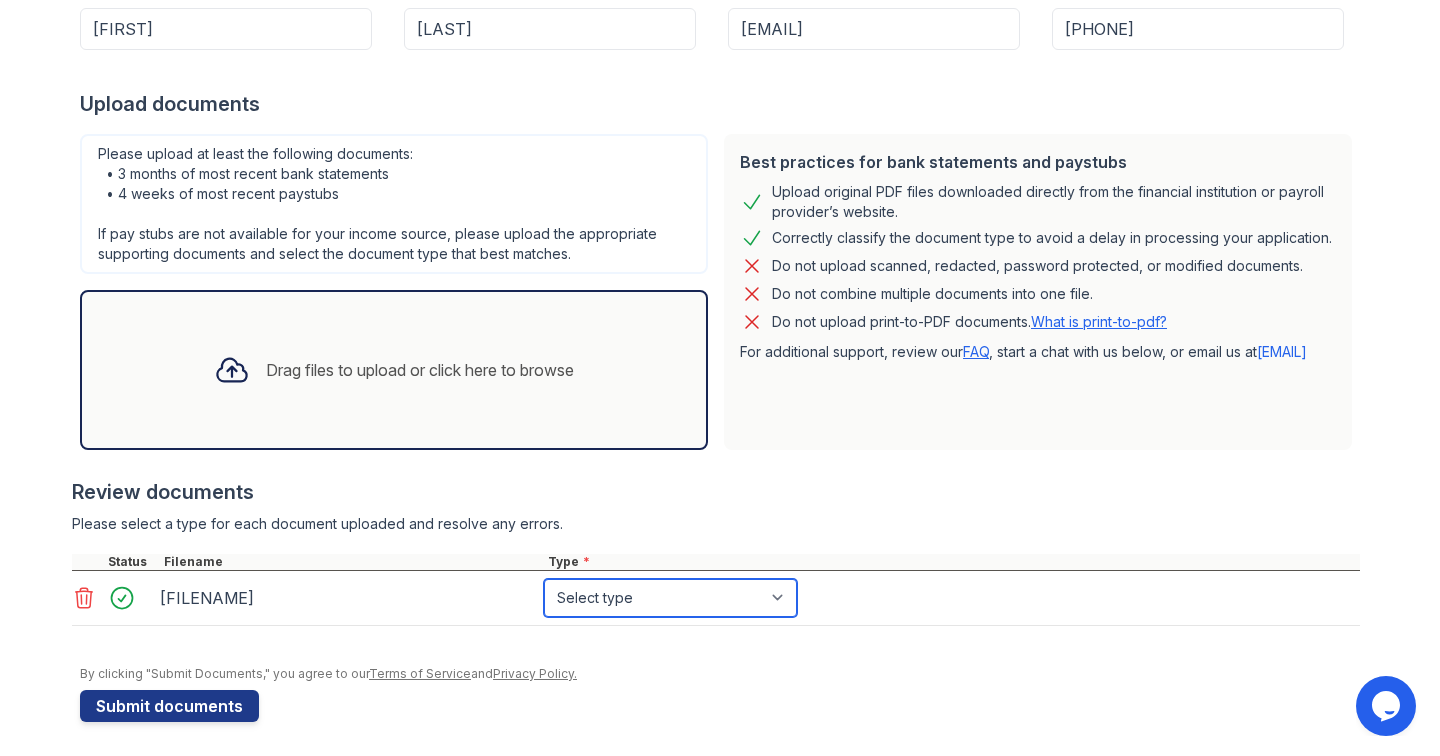 select on "other" 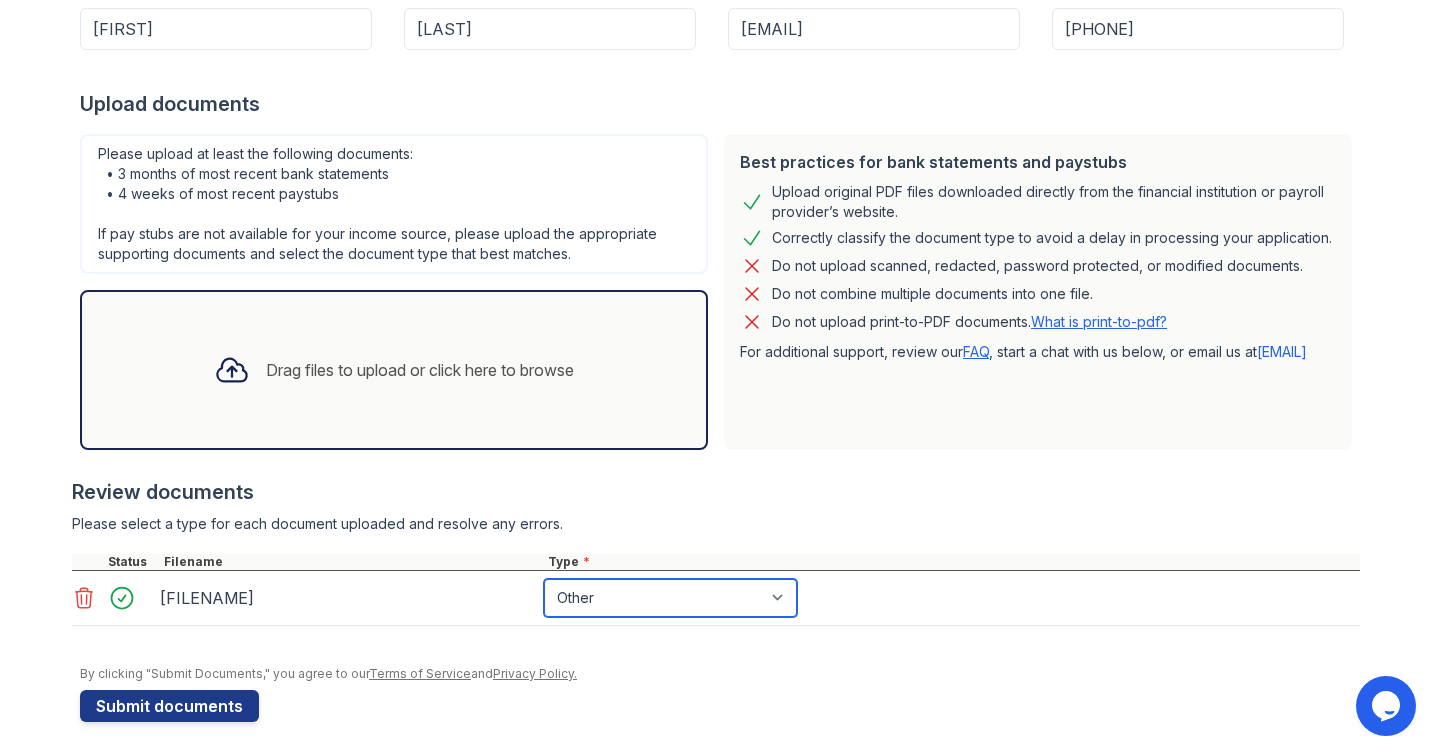 scroll, scrollTop: 324, scrollLeft: 0, axis: vertical 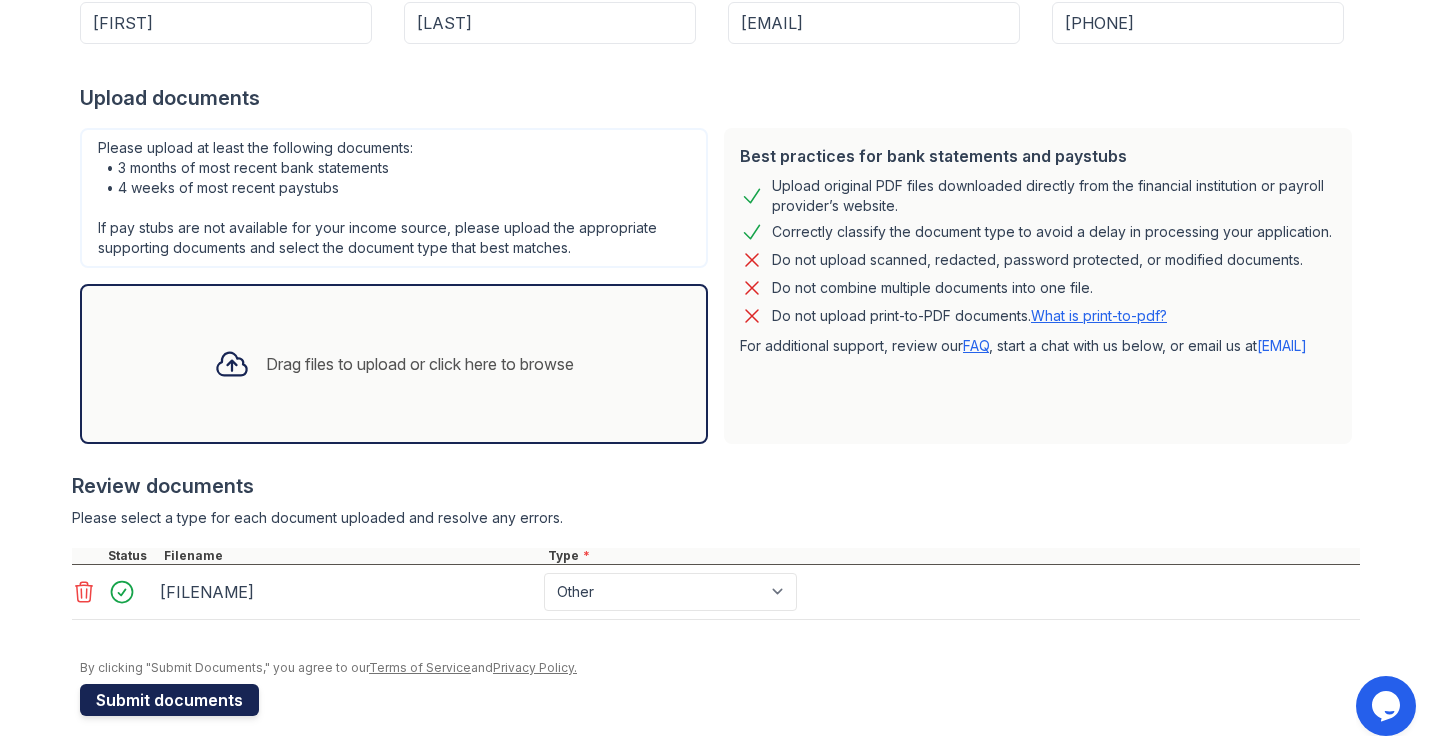 click on "Submit documents" at bounding box center (169, 700) 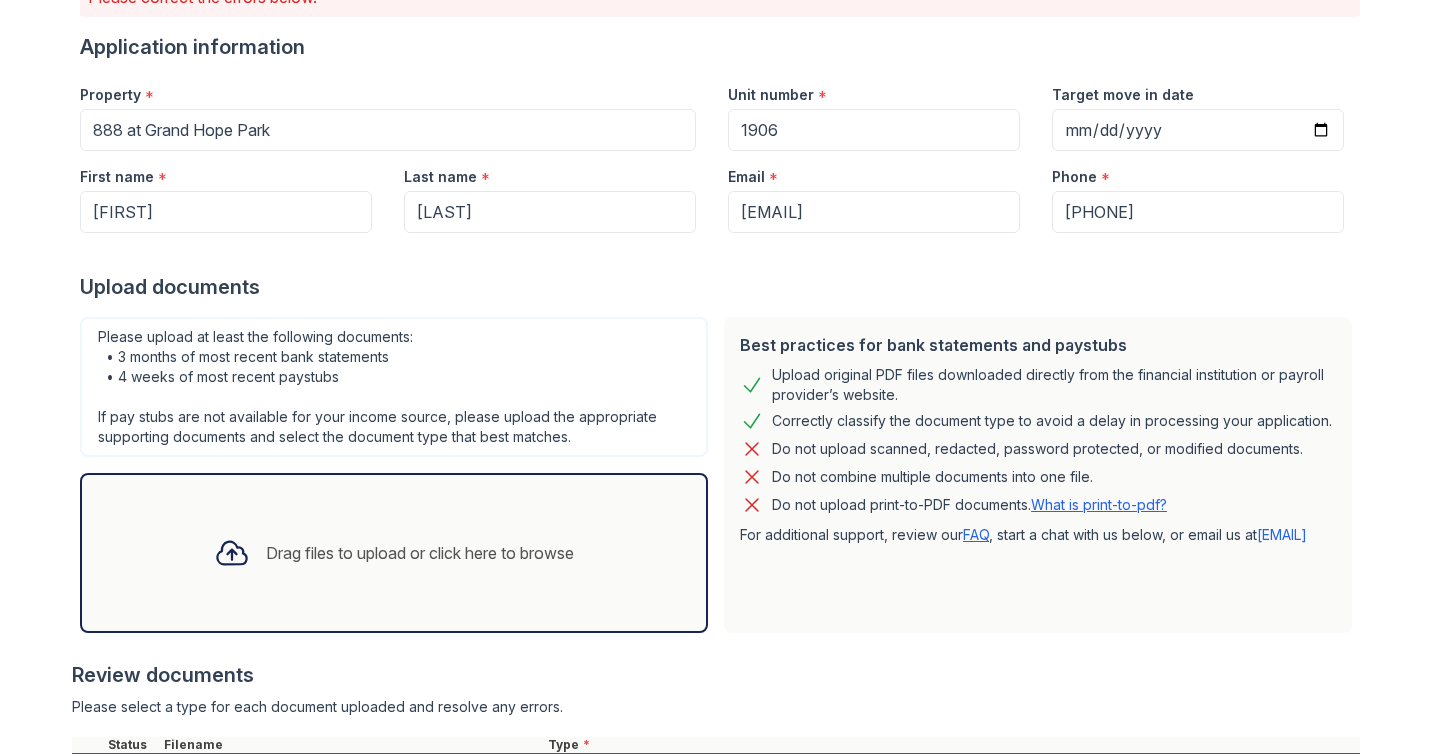 scroll, scrollTop: 444, scrollLeft: 0, axis: vertical 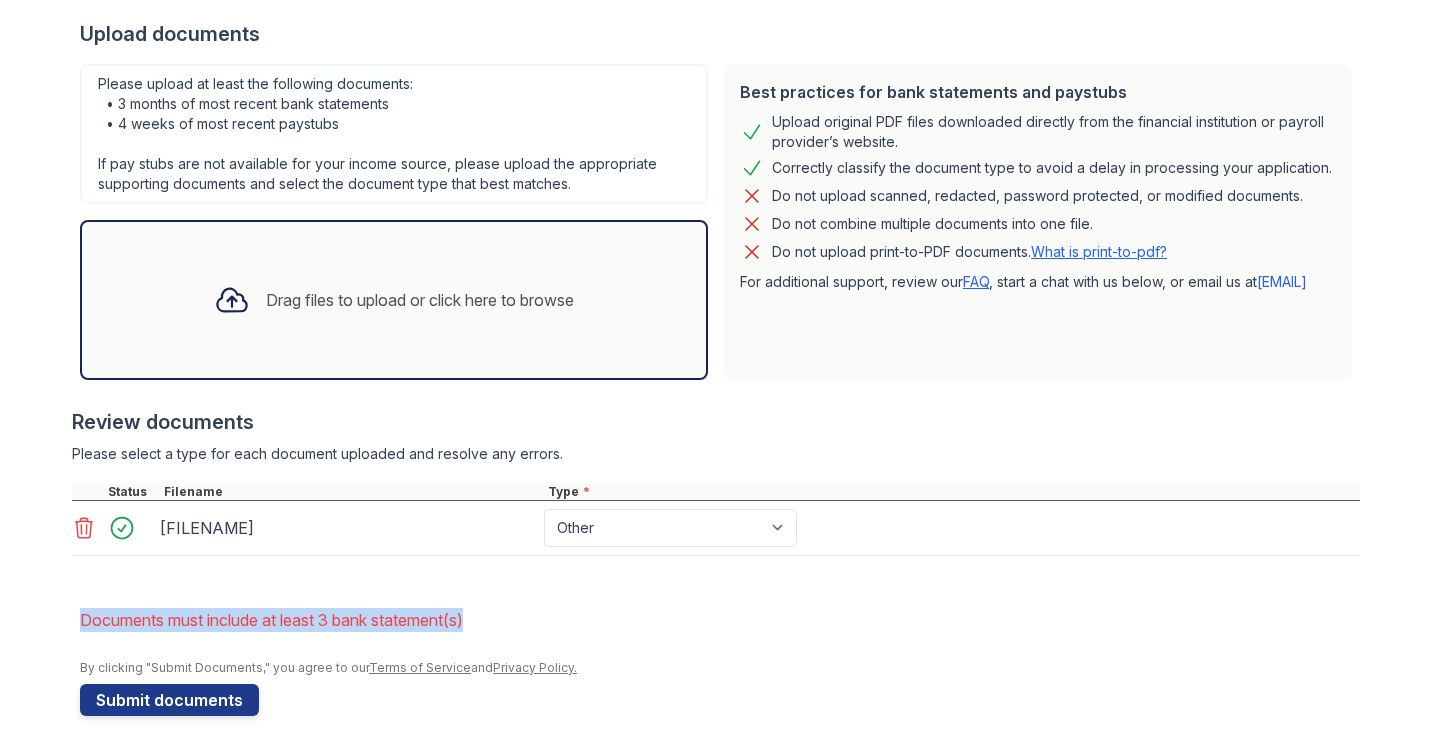 drag, startPoint x: 72, startPoint y: 612, endPoint x: 630, endPoint y: 612, distance: 558 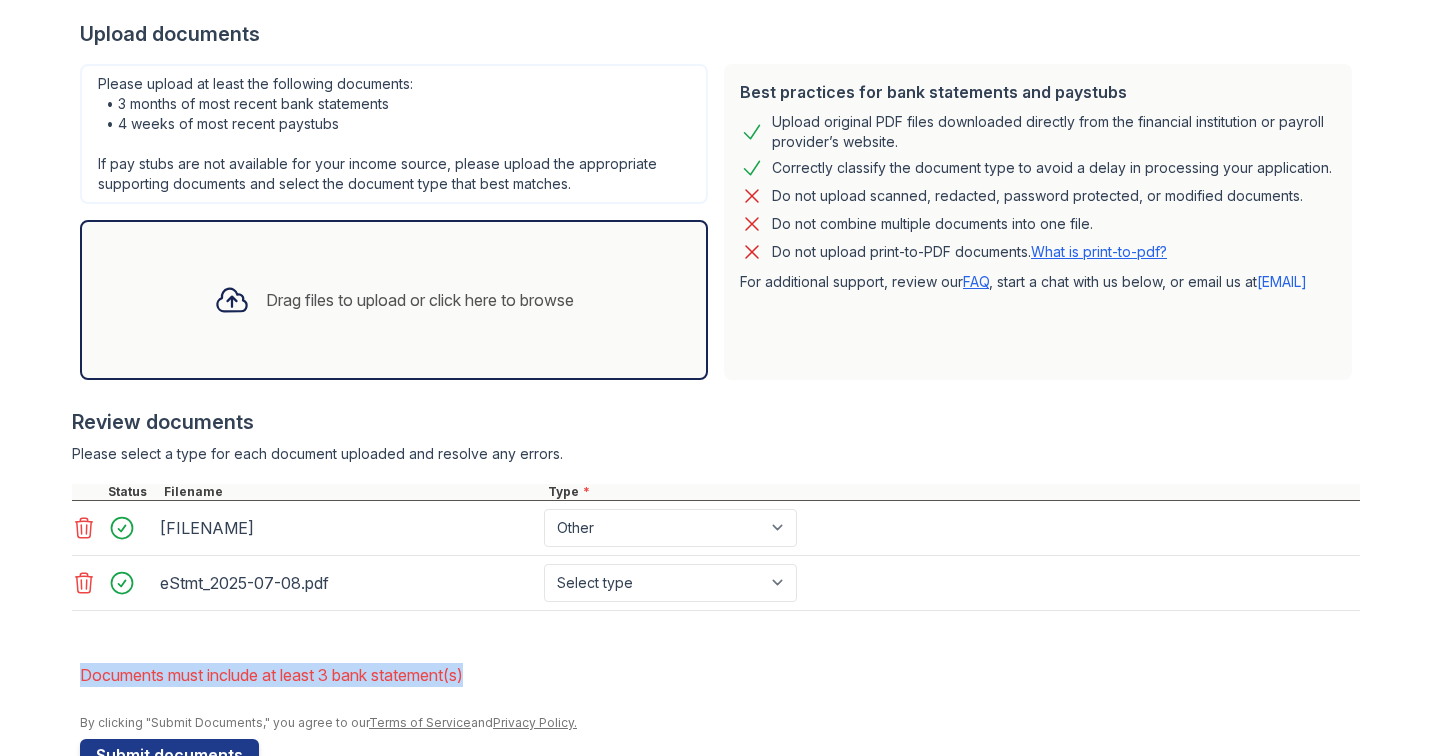 scroll, scrollTop: 499, scrollLeft: 0, axis: vertical 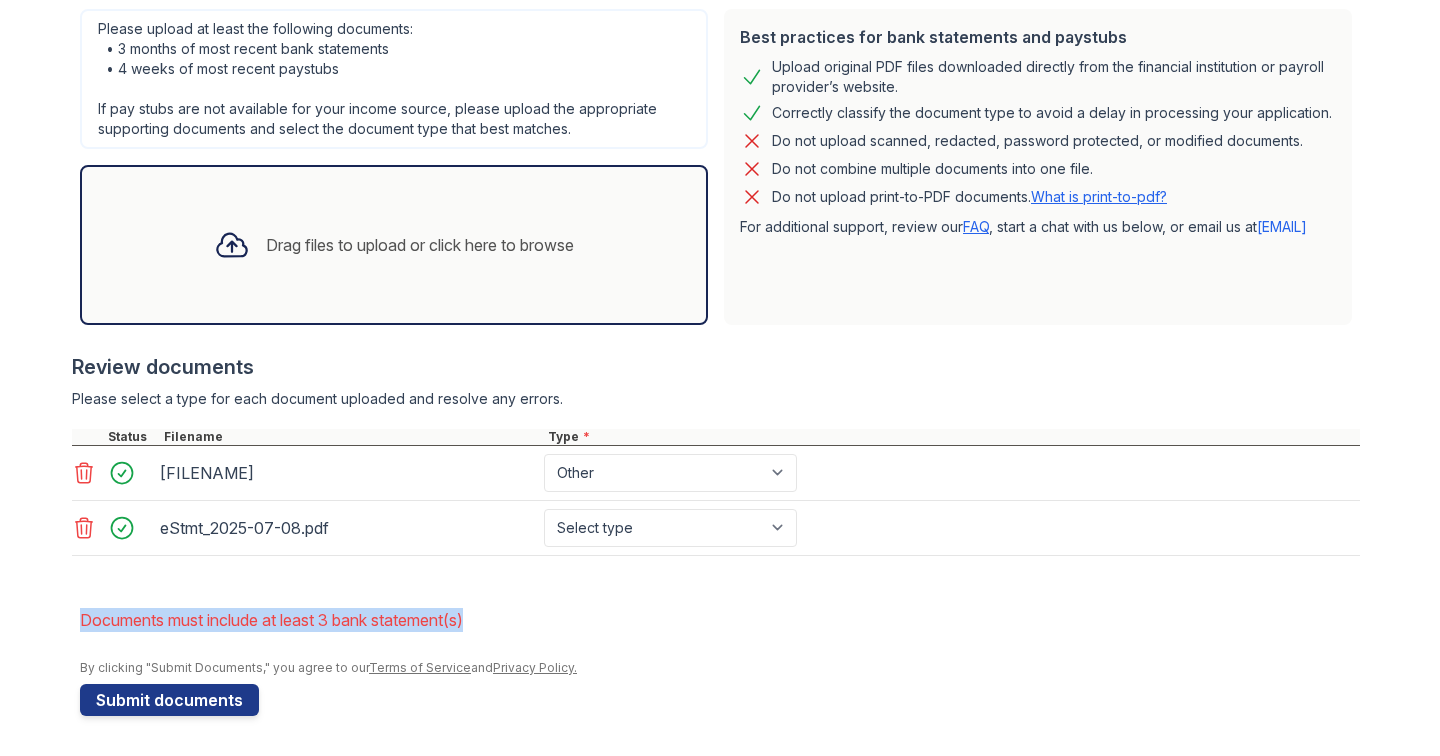click on "Drag files to upload or click here to browse" at bounding box center (394, 245) 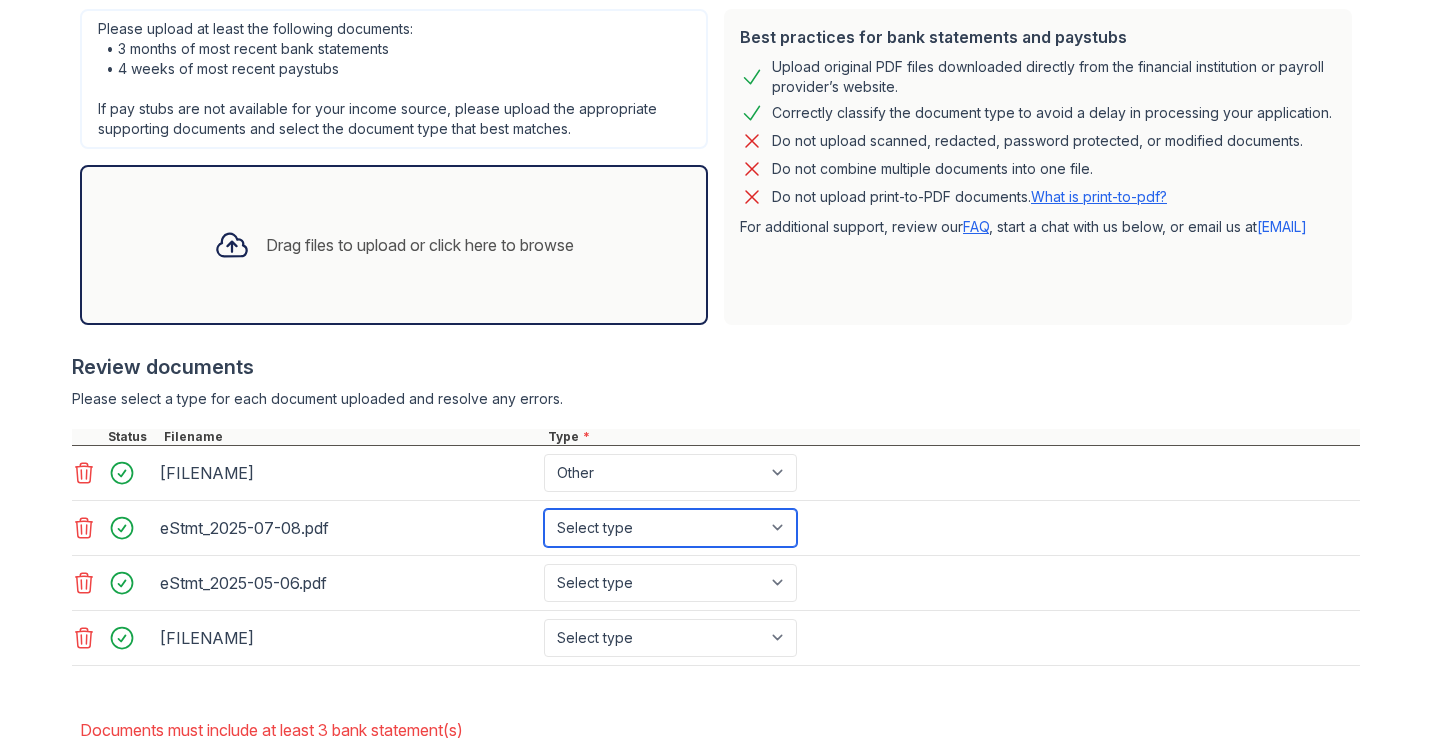 click on "Select type
Paystub
Bank Statement
Offer Letter
Tax Documents
Benefit Award Letter
Investment Account Statement
Other" at bounding box center (670, 528) 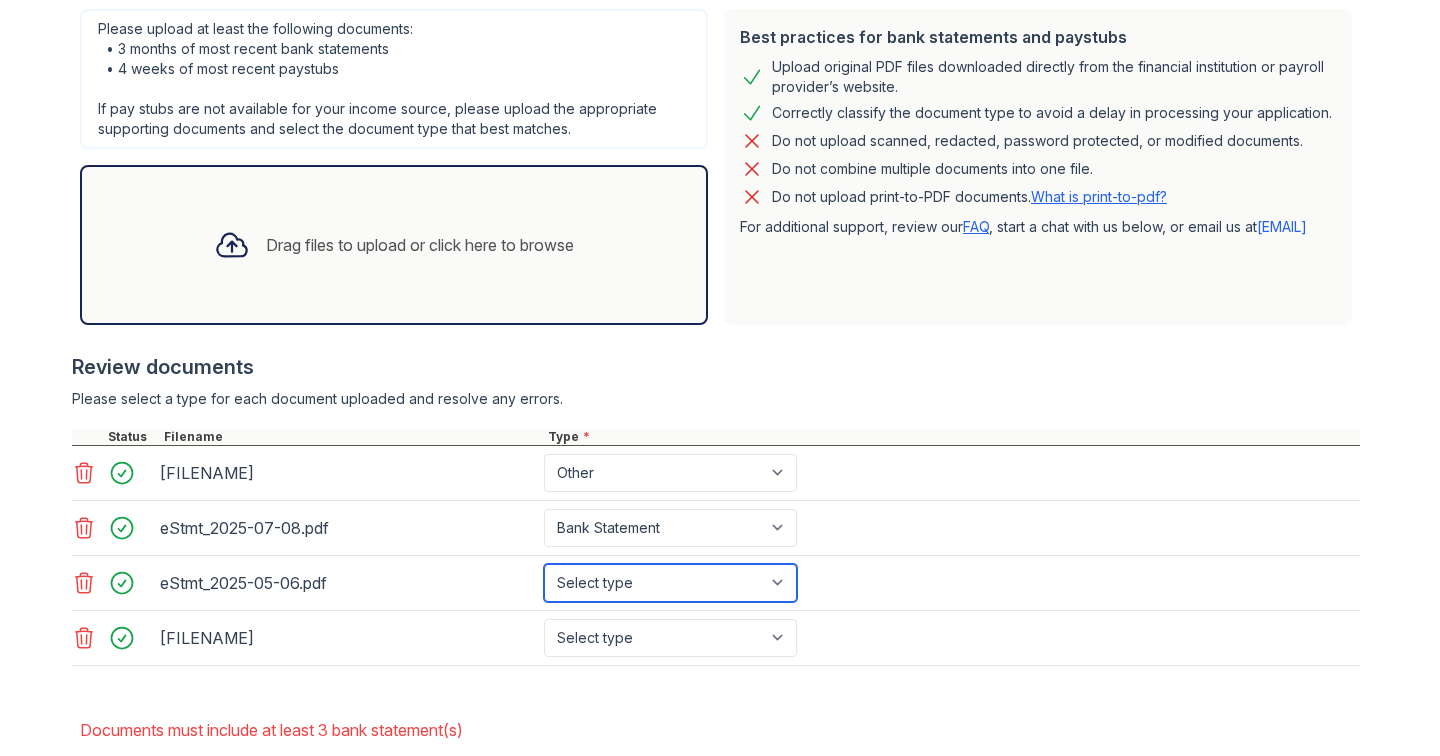 click on "Select type
Paystub
Bank Statement
Offer Letter
Tax Documents
Benefit Award Letter
Investment Account Statement
Other" at bounding box center [670, 583] 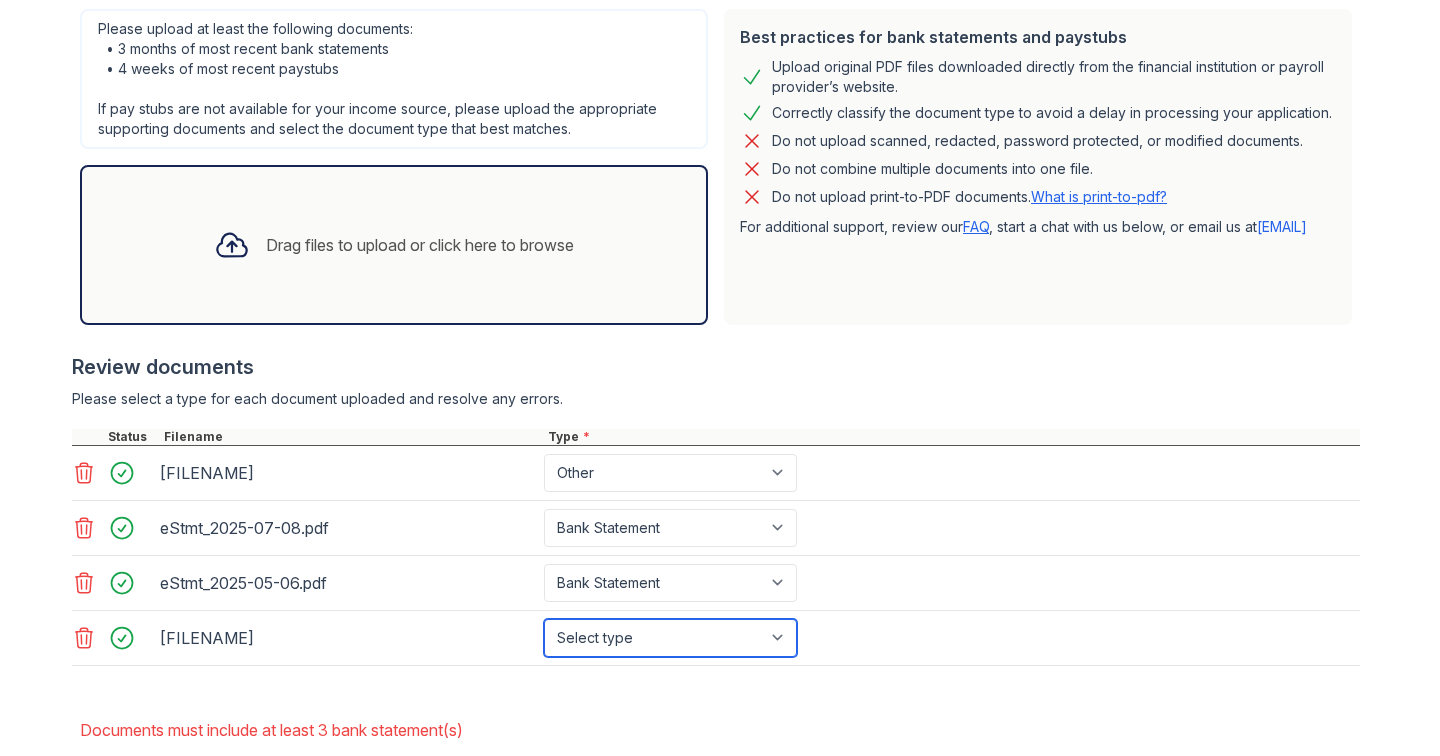 click on "Select type
Paystub
Bank Statement
Offer Letter
Tax Documents
Benefit Award Letter
Investment Account Statement
Other" at bounding box center [670, 638] 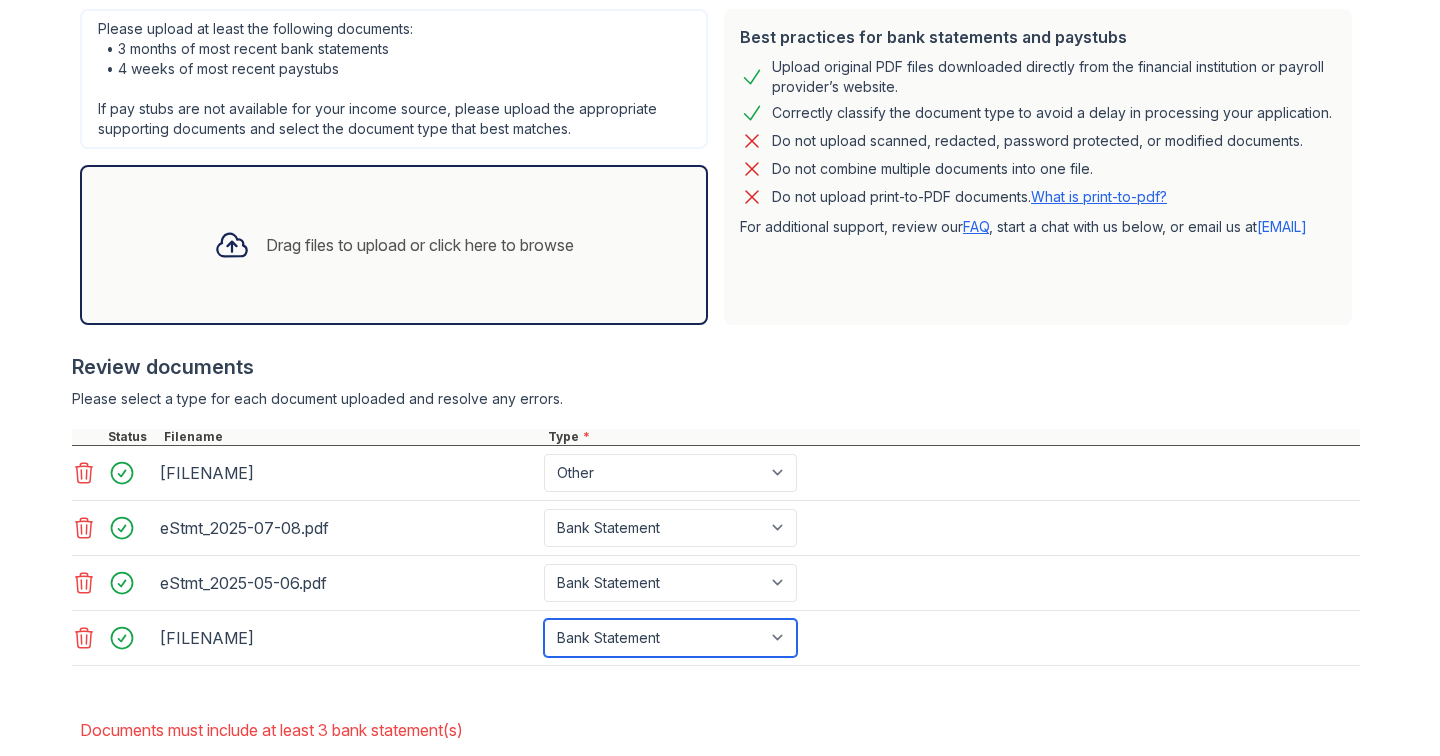 scroll, scrollTop: 609, scrollLeft: 0, axis: vertical 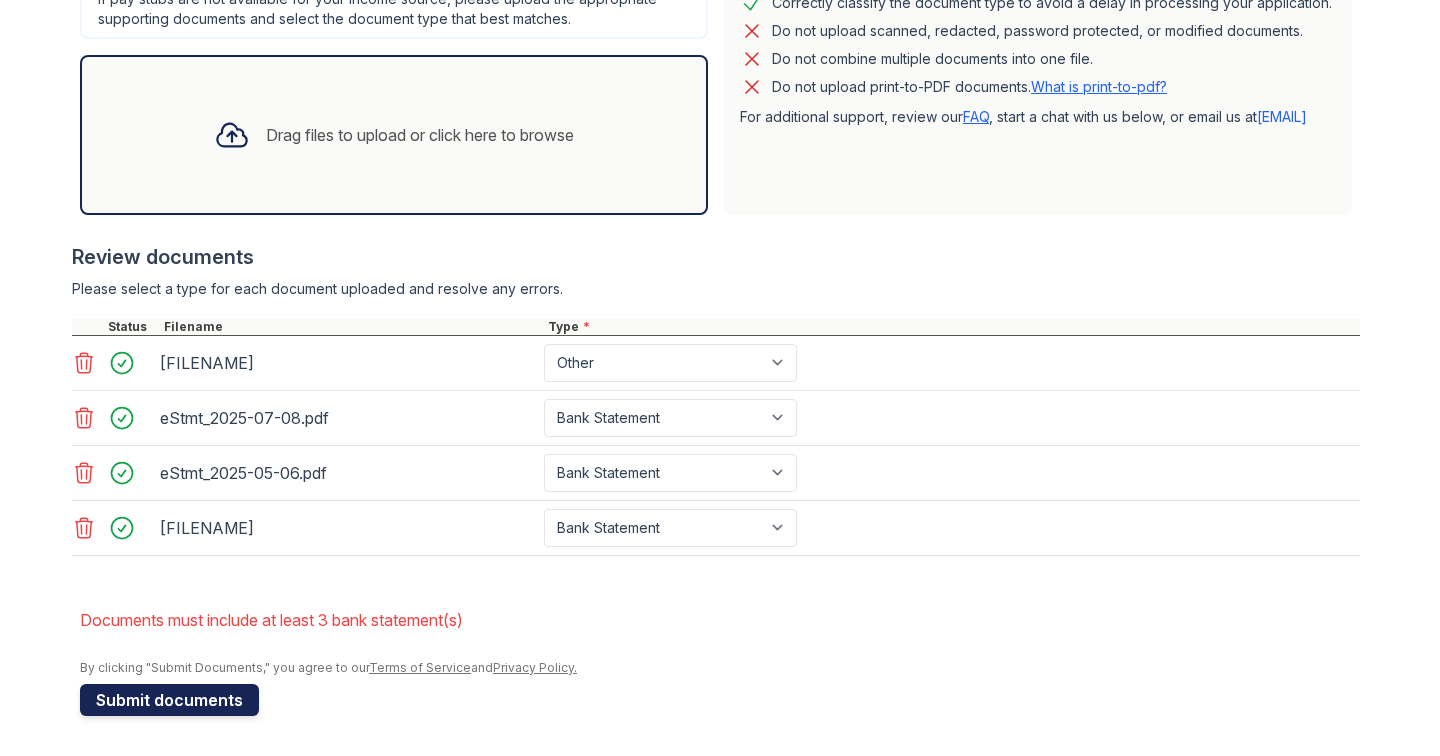 click on "Submit documents" at bounding box center [169, 700] 